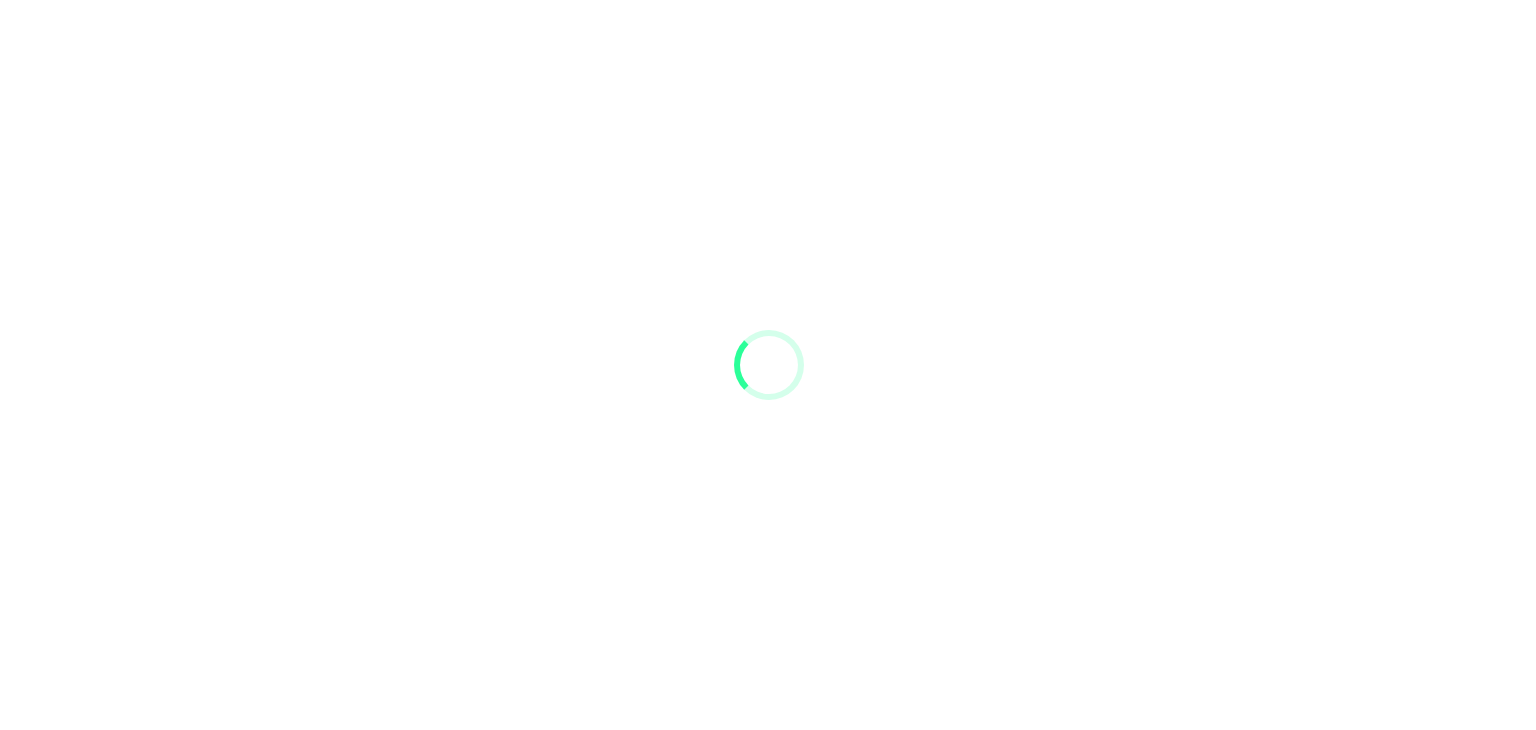 scroll, scrollTop: 0, scrollLeft: 0, axis: both 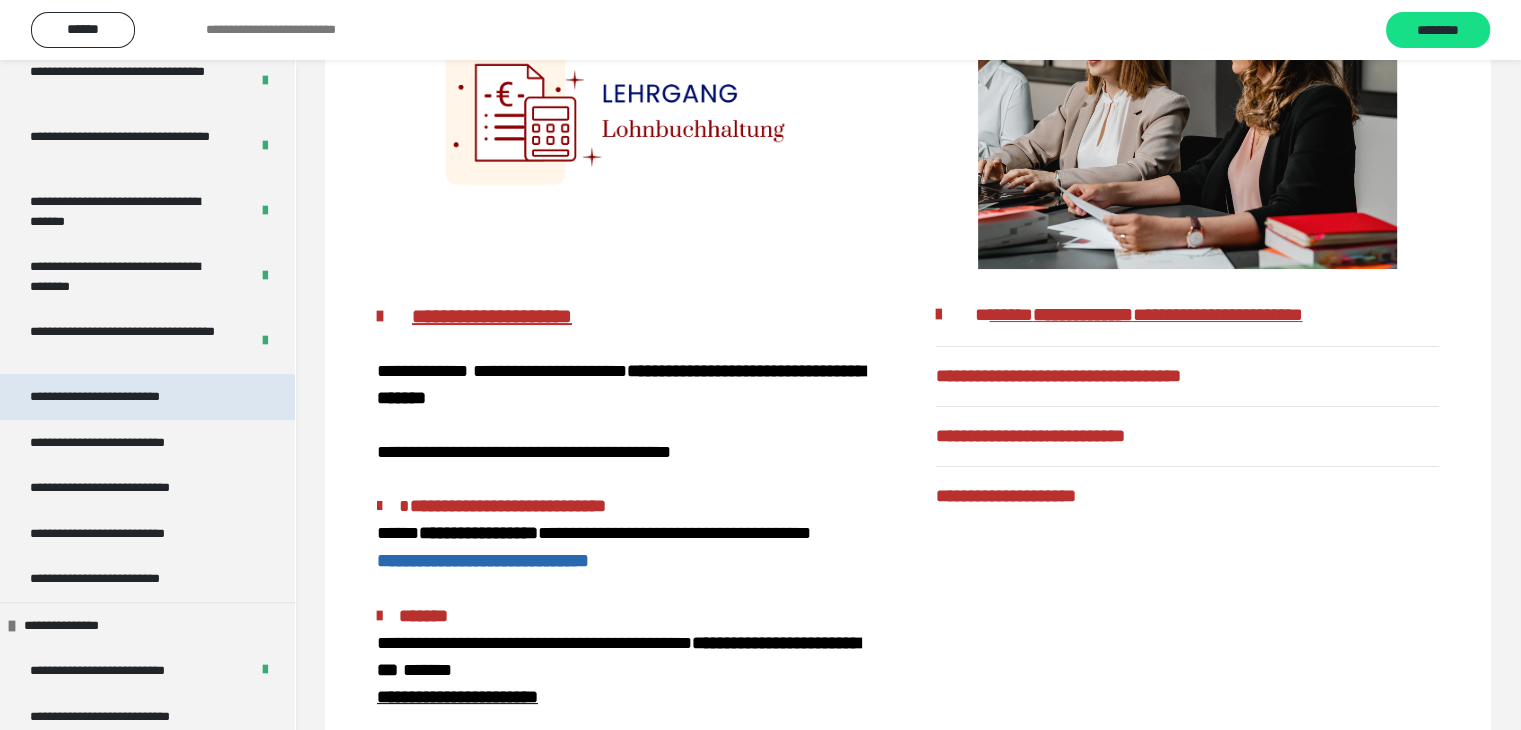 click on "**********" at bounding box center (124, 397) 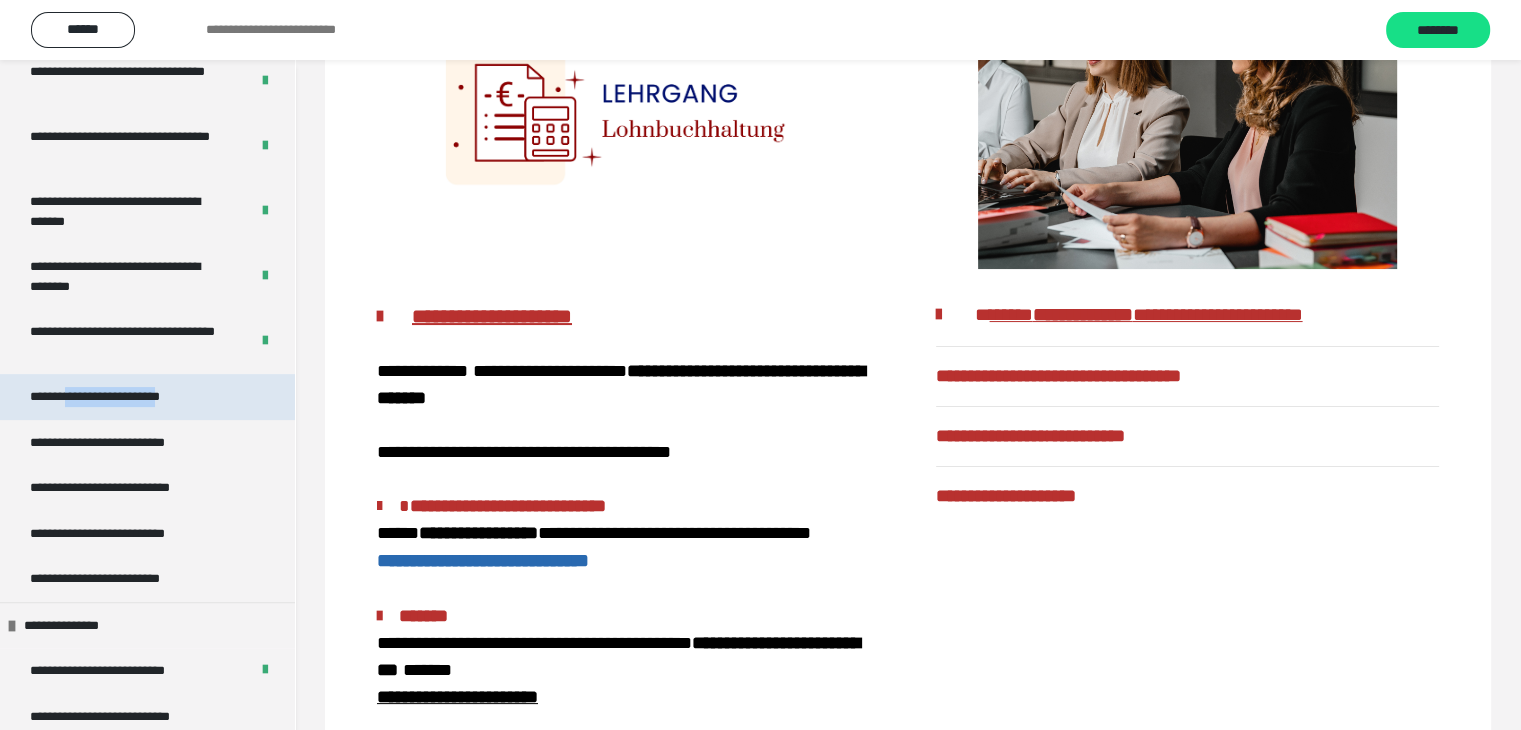 click on "**********" at bounding box center [124, 397] 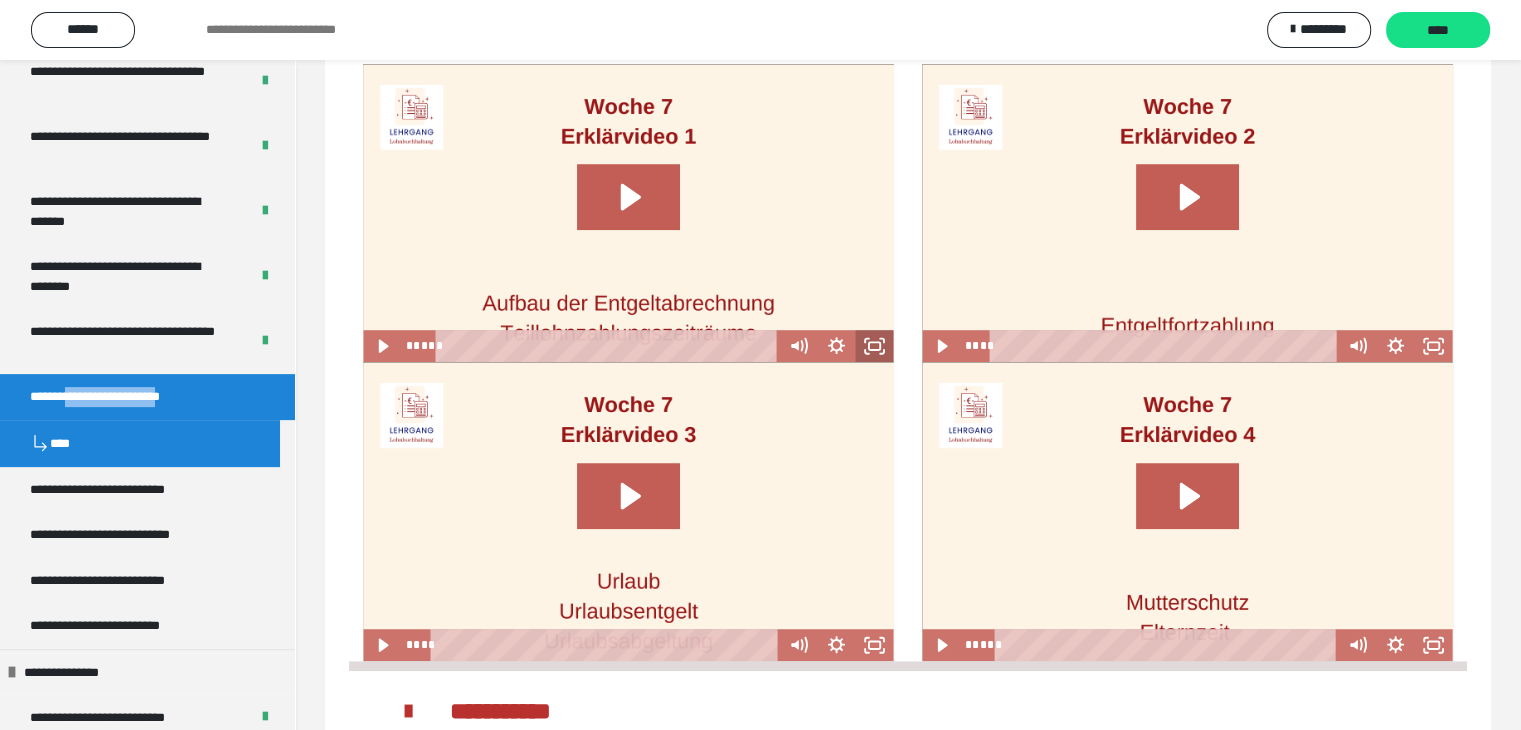 scroll, scrollTop: 1200, scrollLeft: 0, axis: vertical 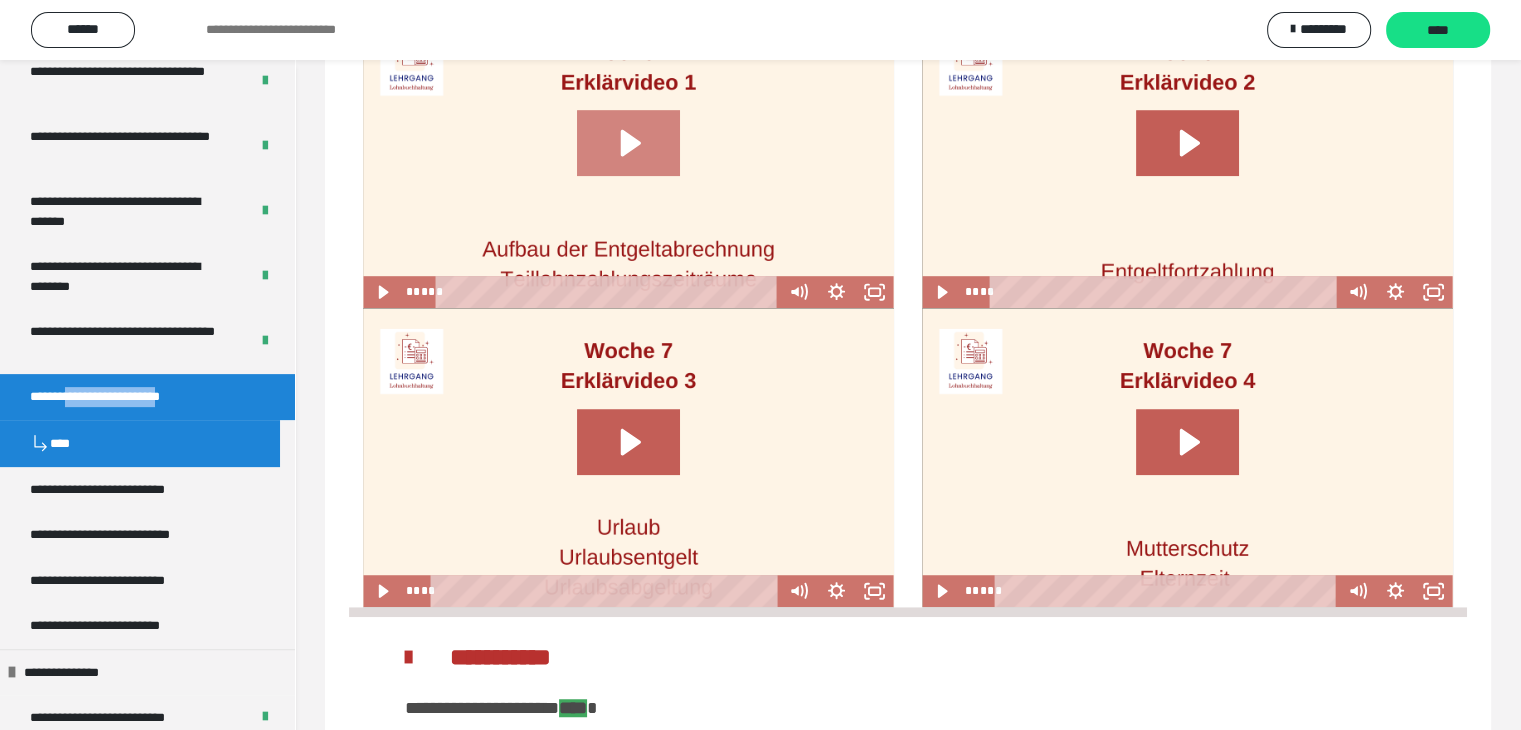 click 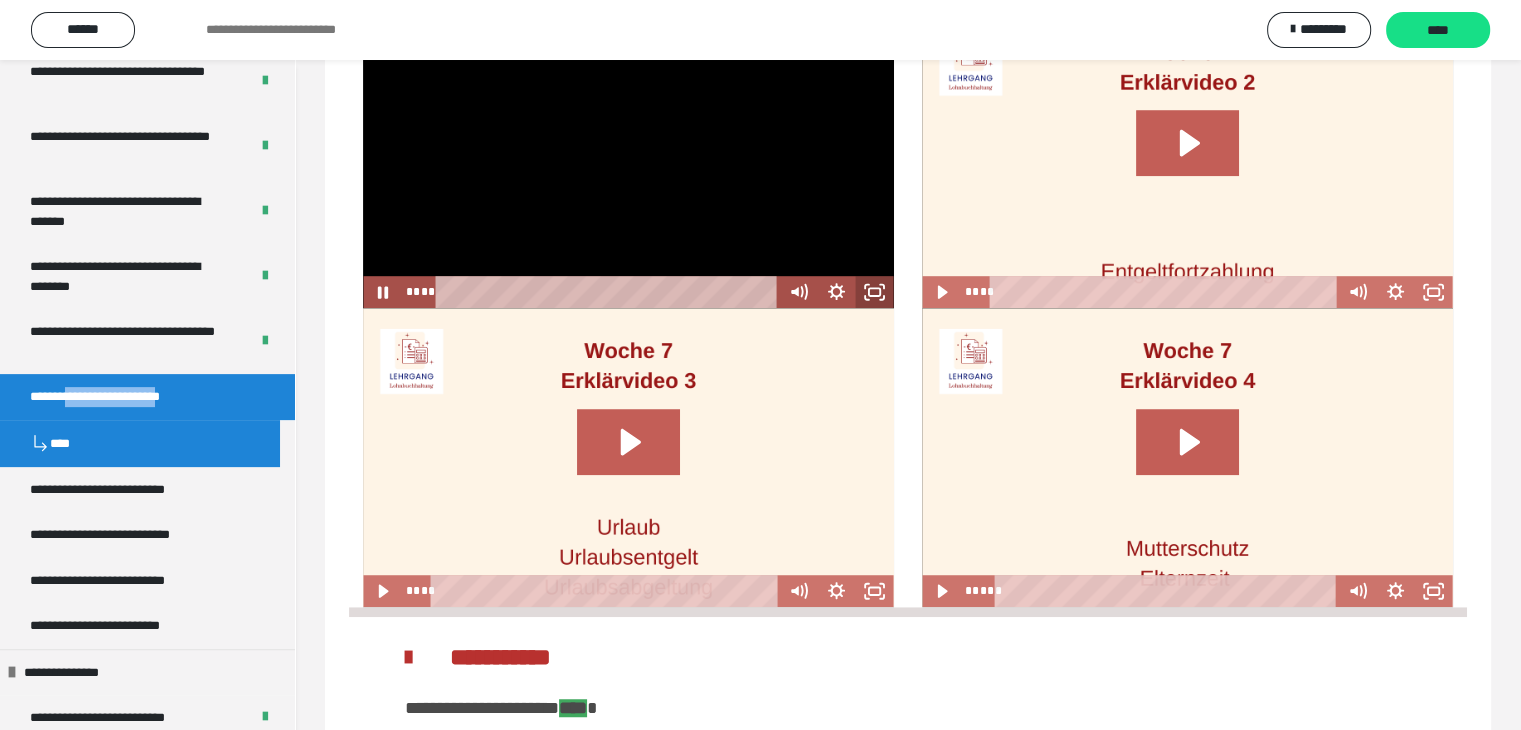 drag, startPoint x: 864, startPoint y: 345, endPoint x: 864, endPoint y: 432, distance: 87 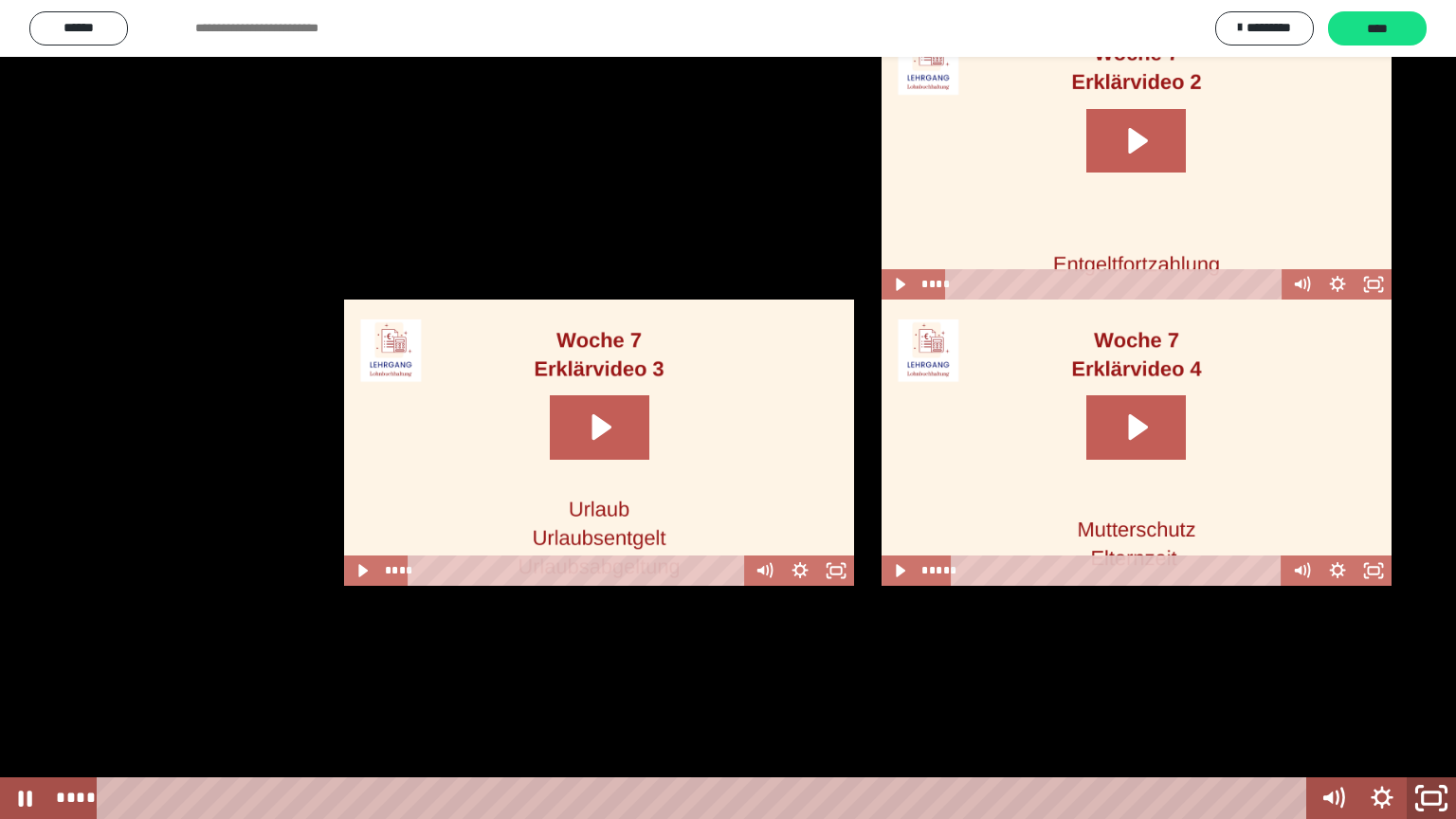 click 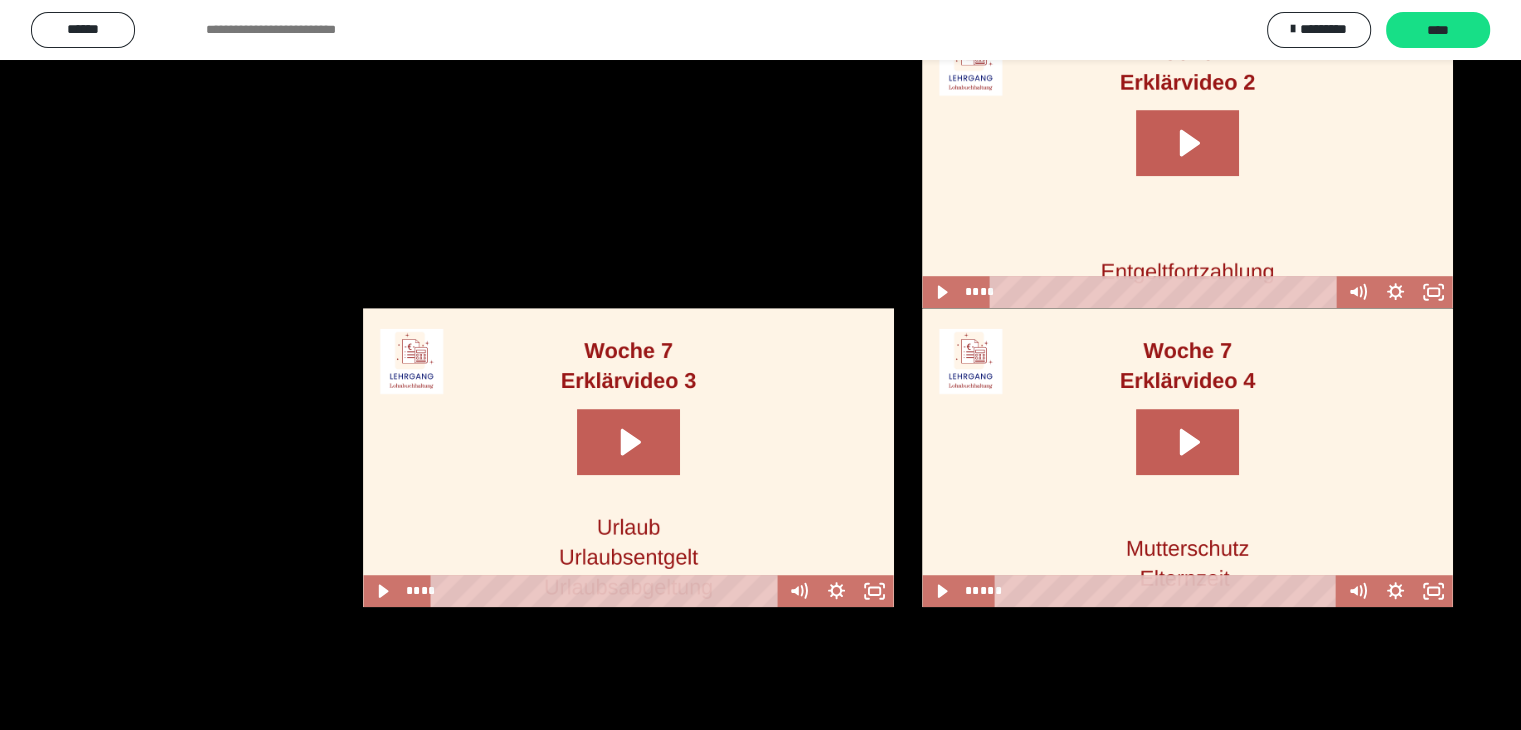 scroll, scrollTop: 1000, scrollLeft: 0, axis: vertical 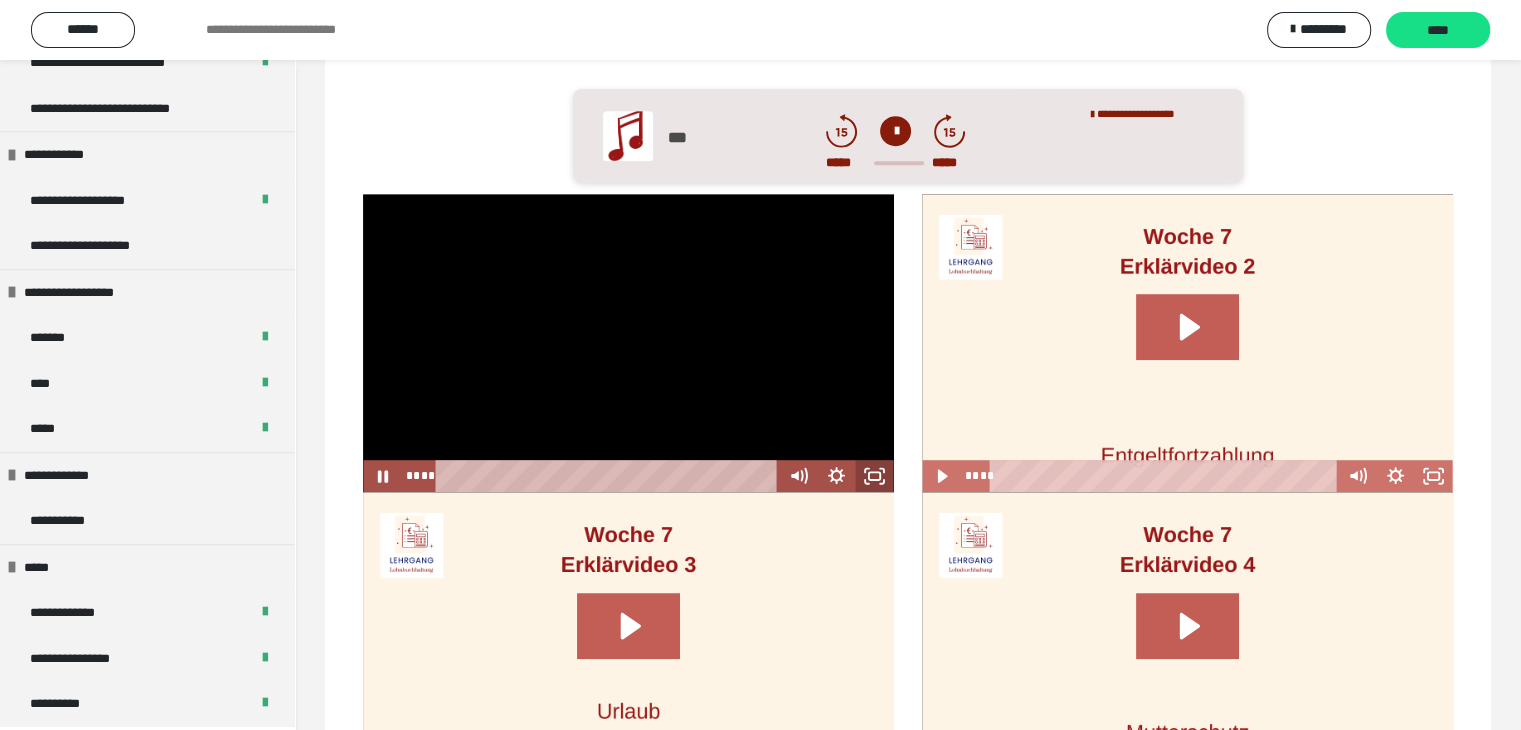 click 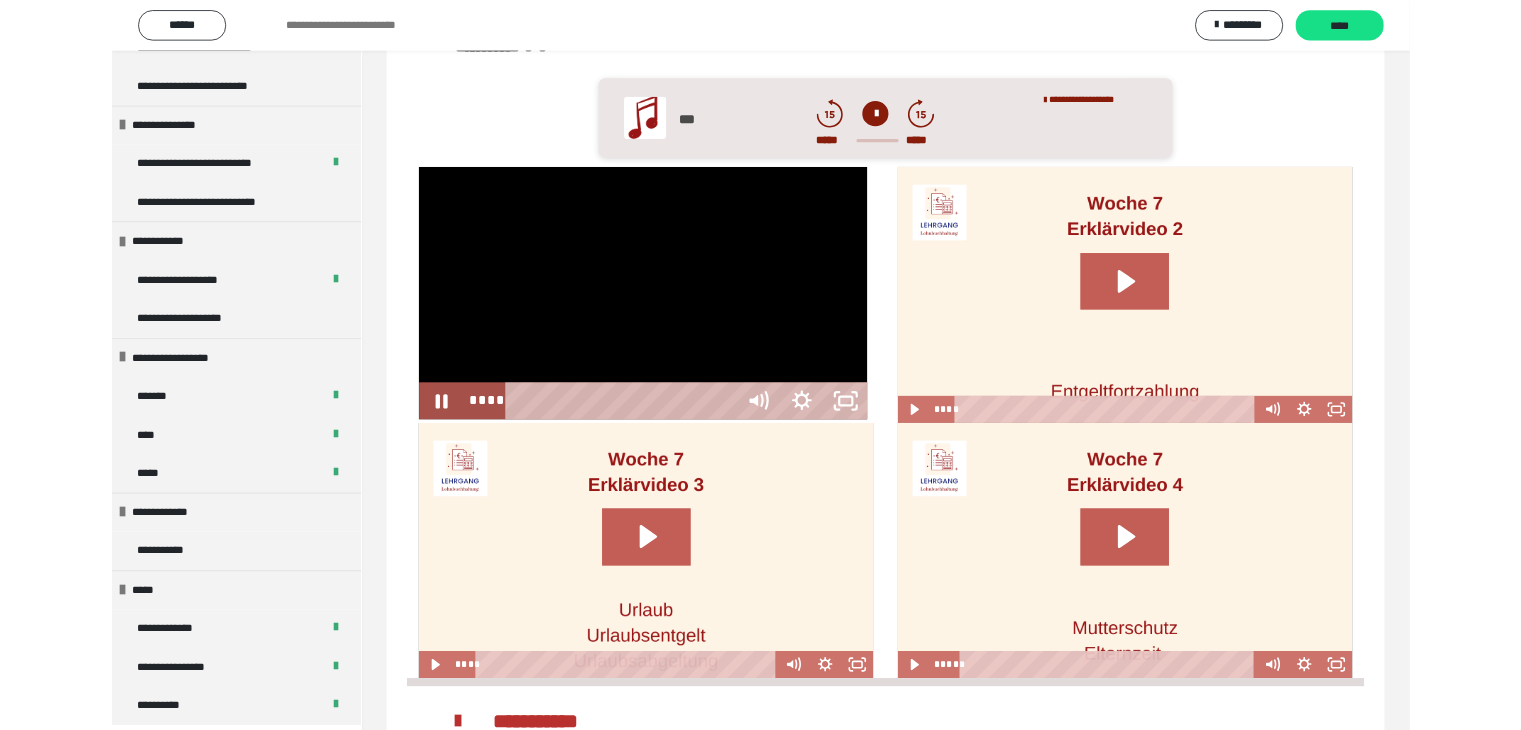scroll, scrollTop: 1120, scrollLeft: 0, axis: vertical 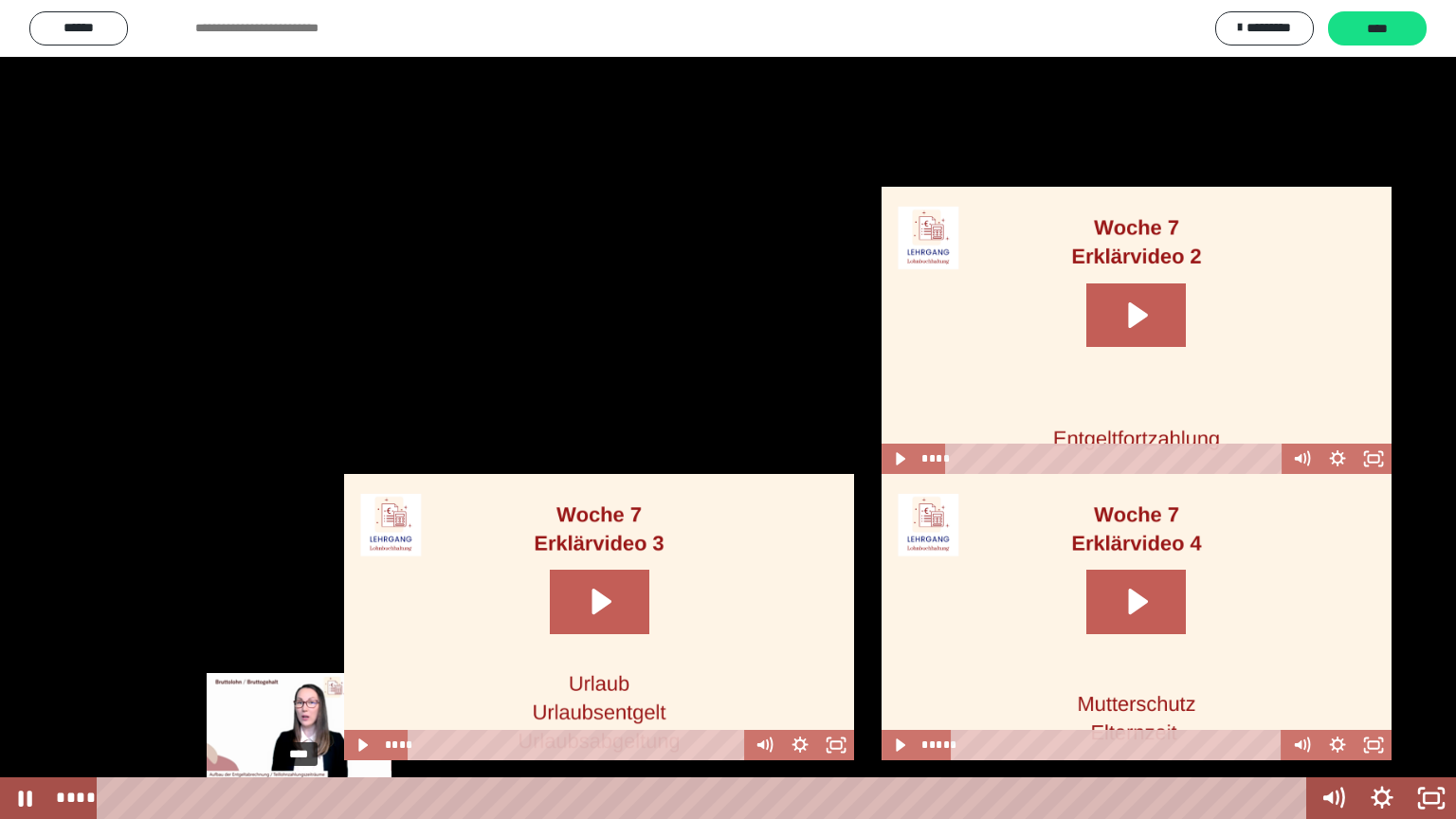 click on "****" at bounding box center [705, 798] 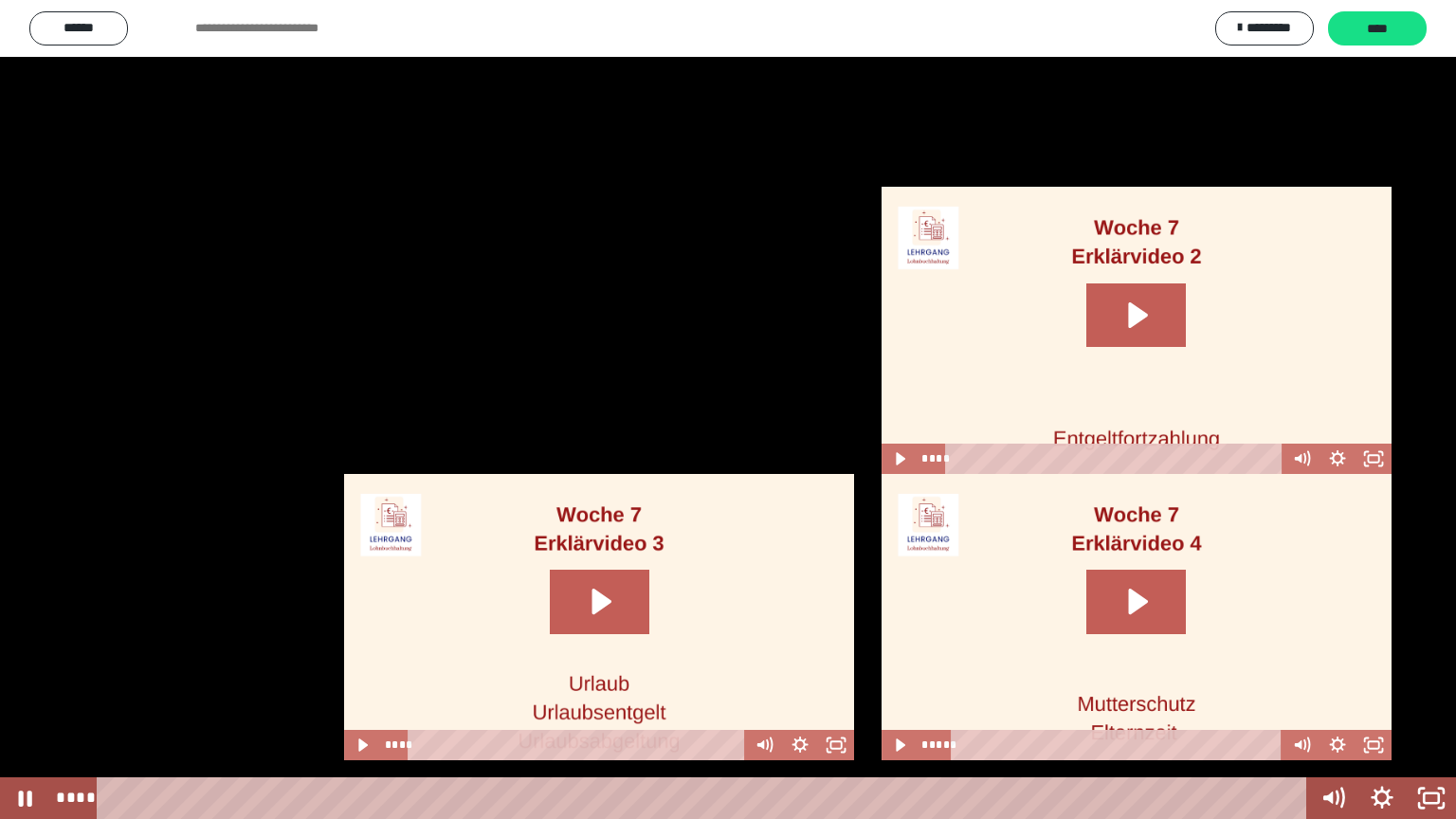 click at bounding box center [728, 410] 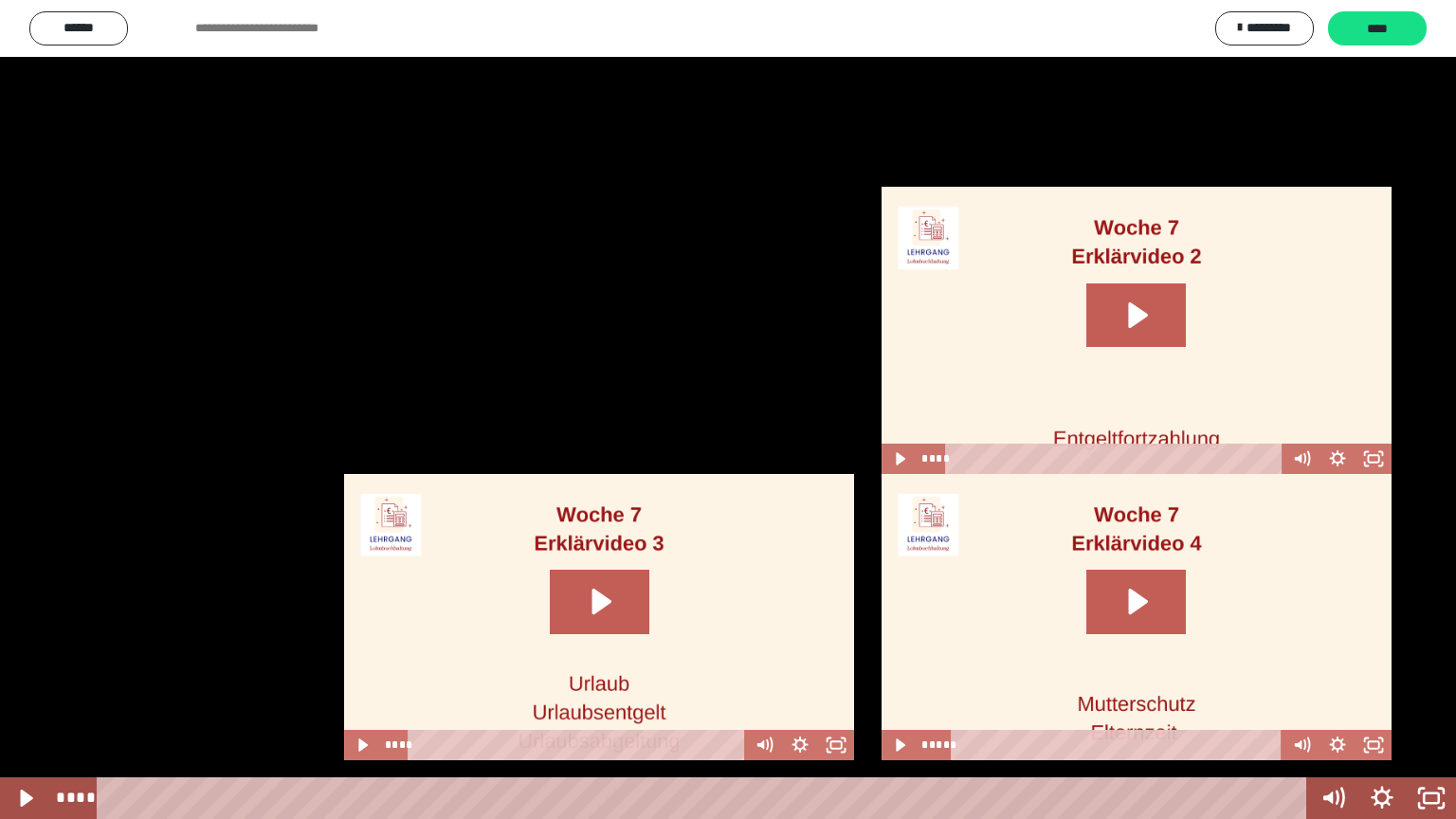 click at bounding box center [728, 410] 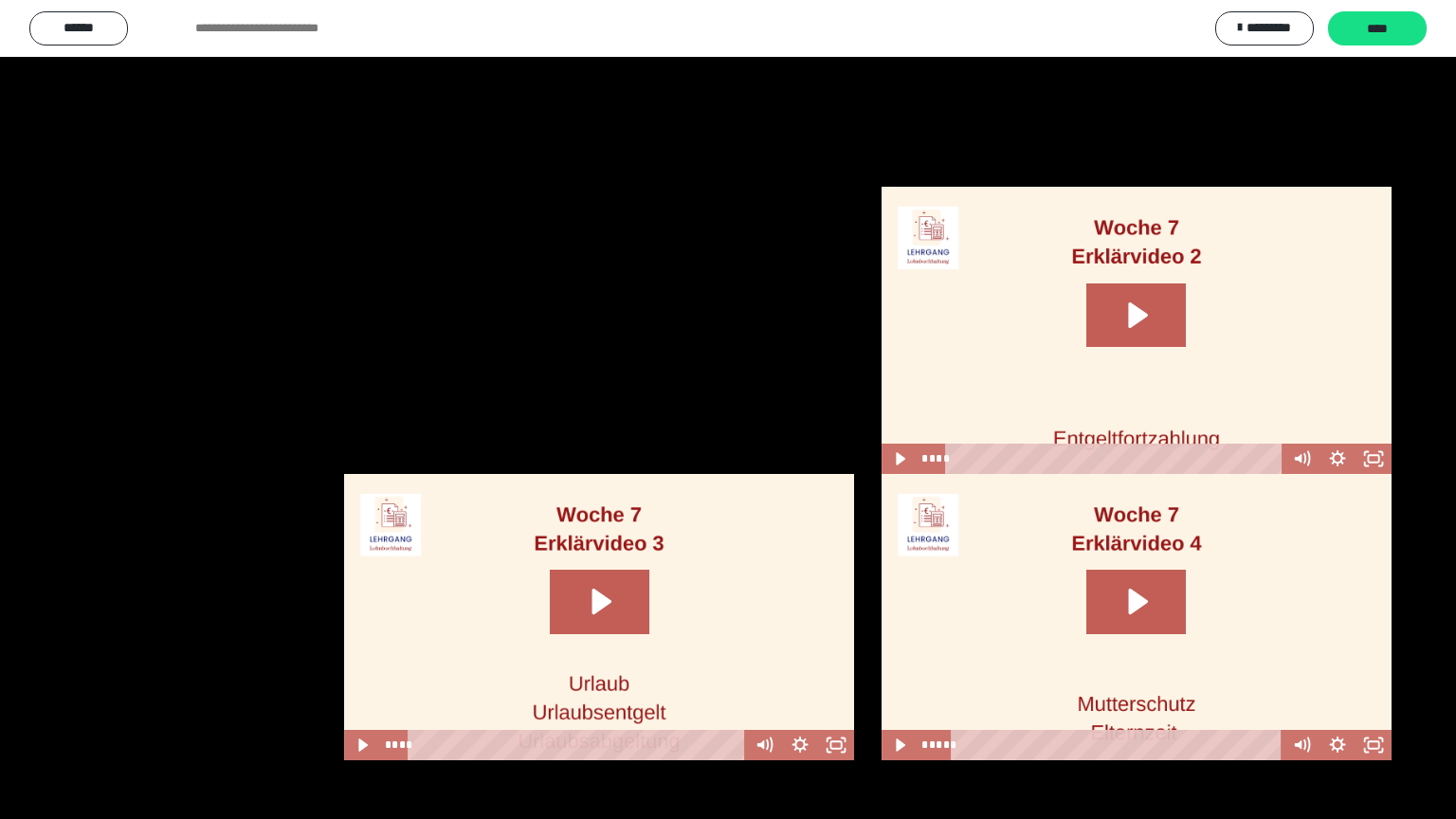 click at bounding box center [728, 410] 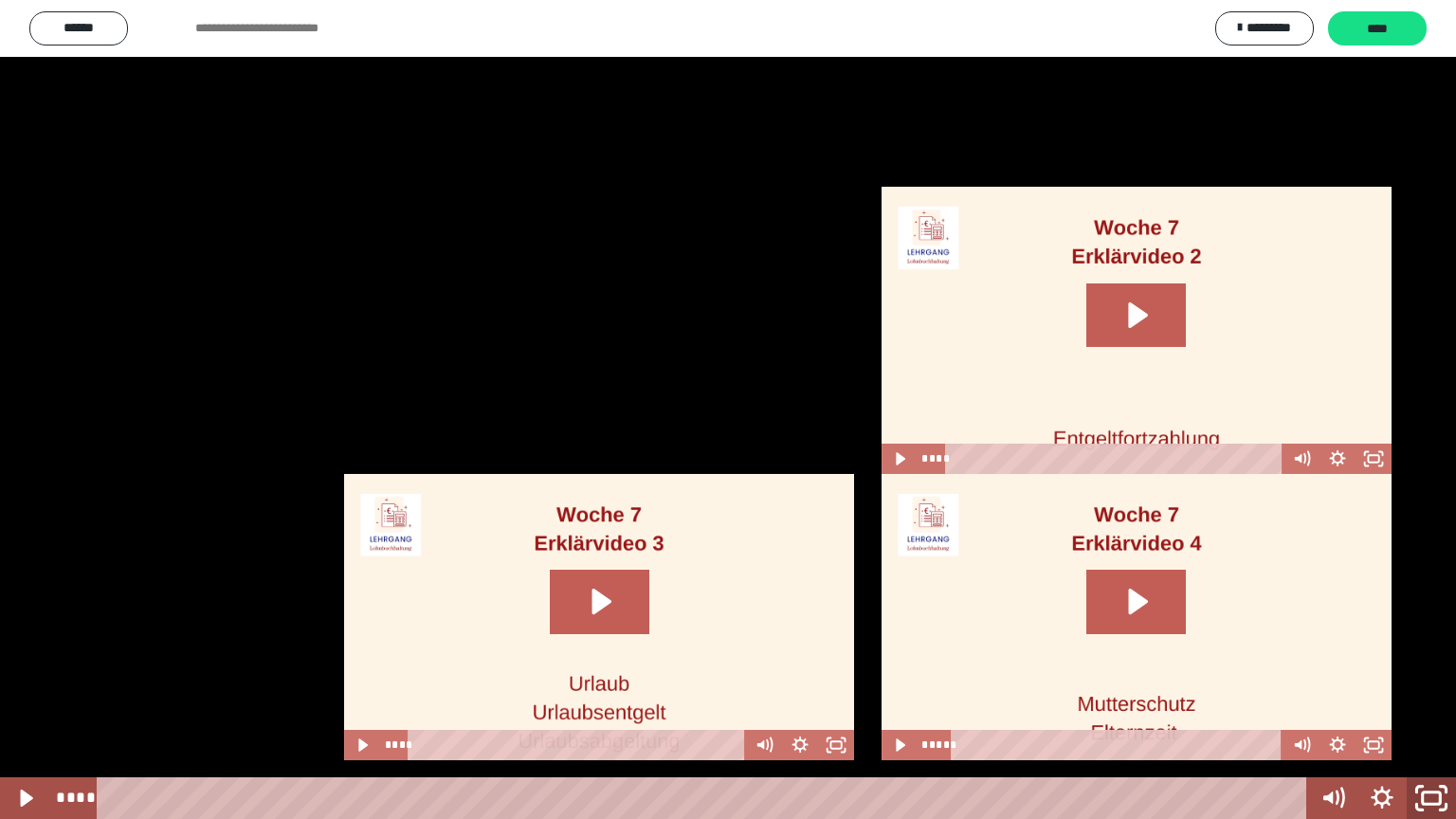 click 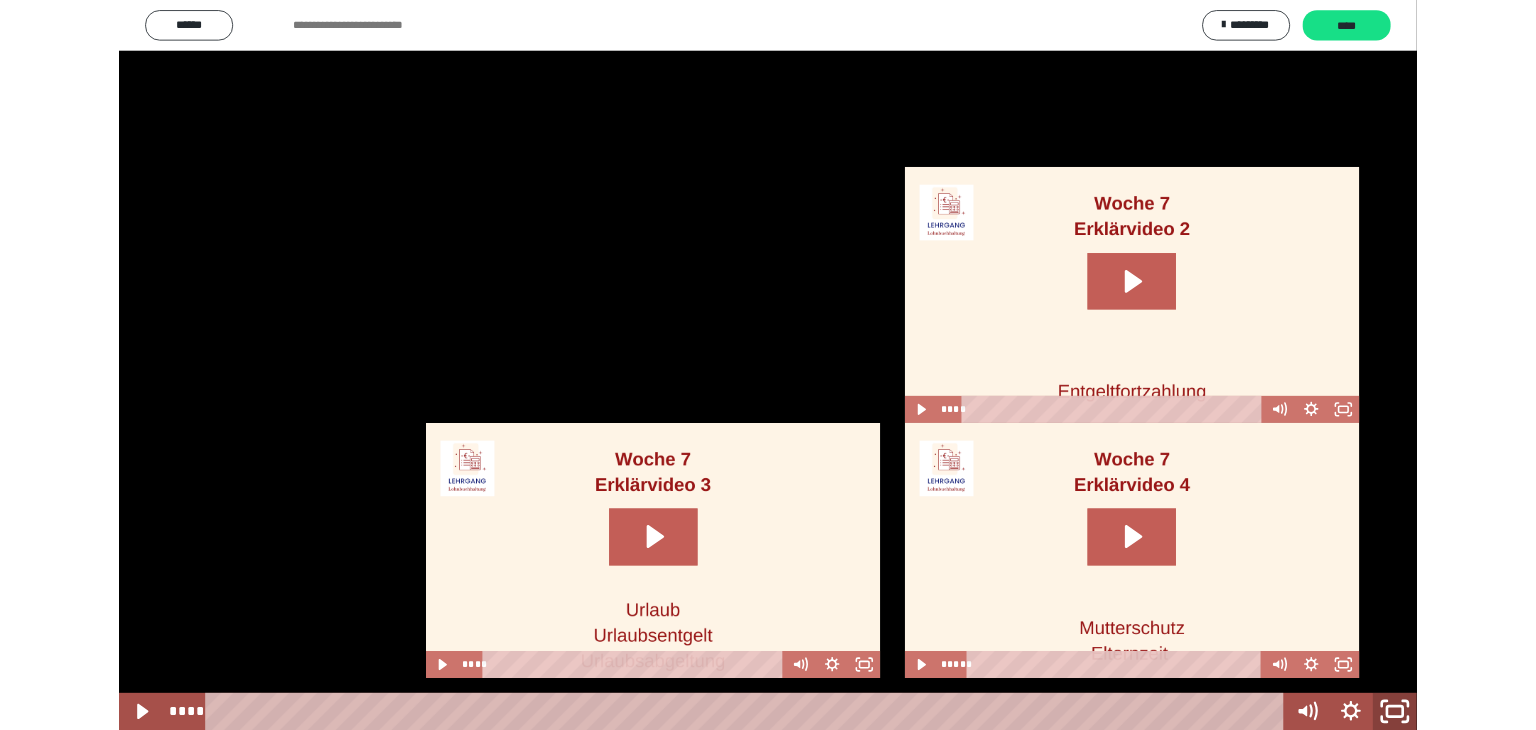 scroll, scrollTop: 1255, scrollLeft: 0, axis: vertical 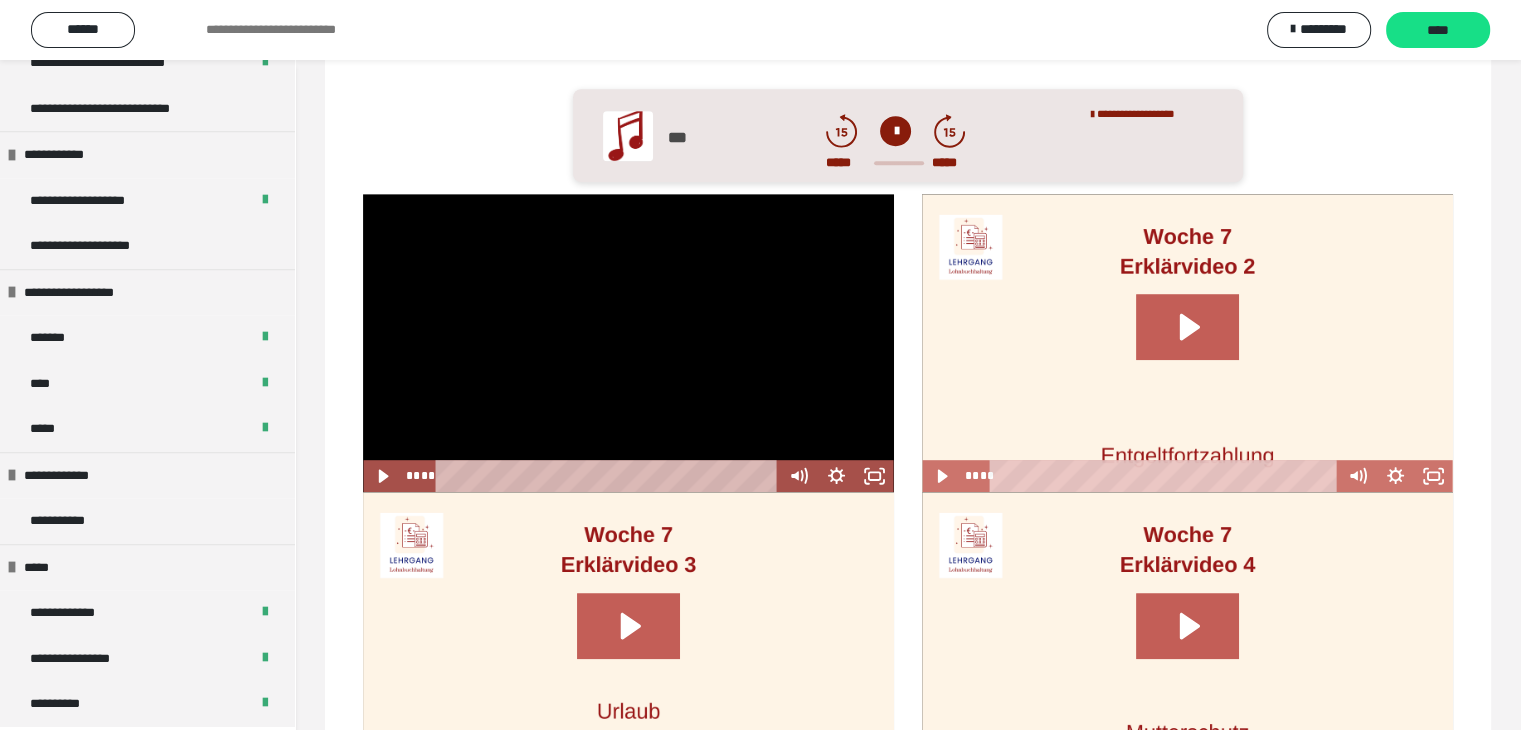 drag, startPoint x: 541, startPoint y: 529, endPoint x: 424, endPoint y: 533, distance: 117.06836 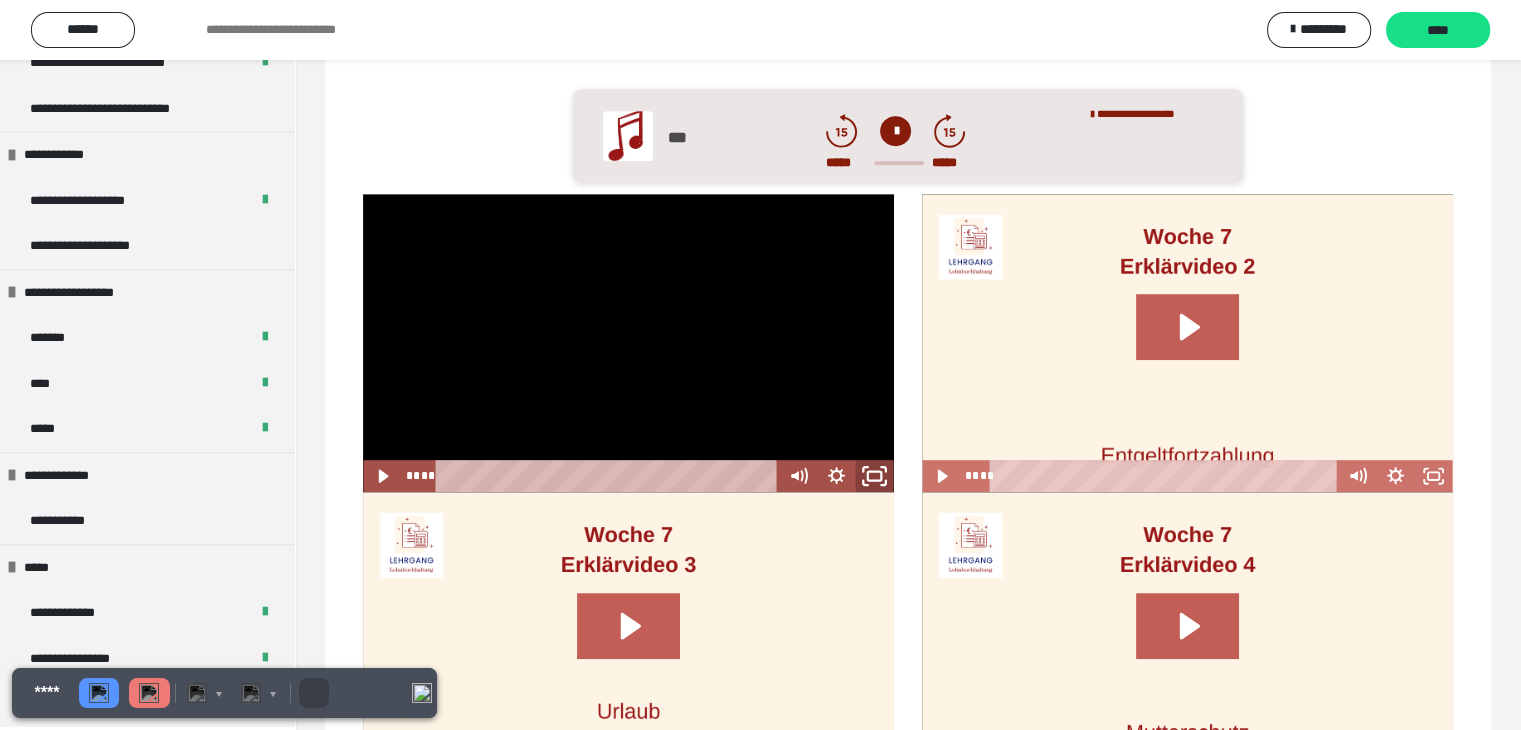 click 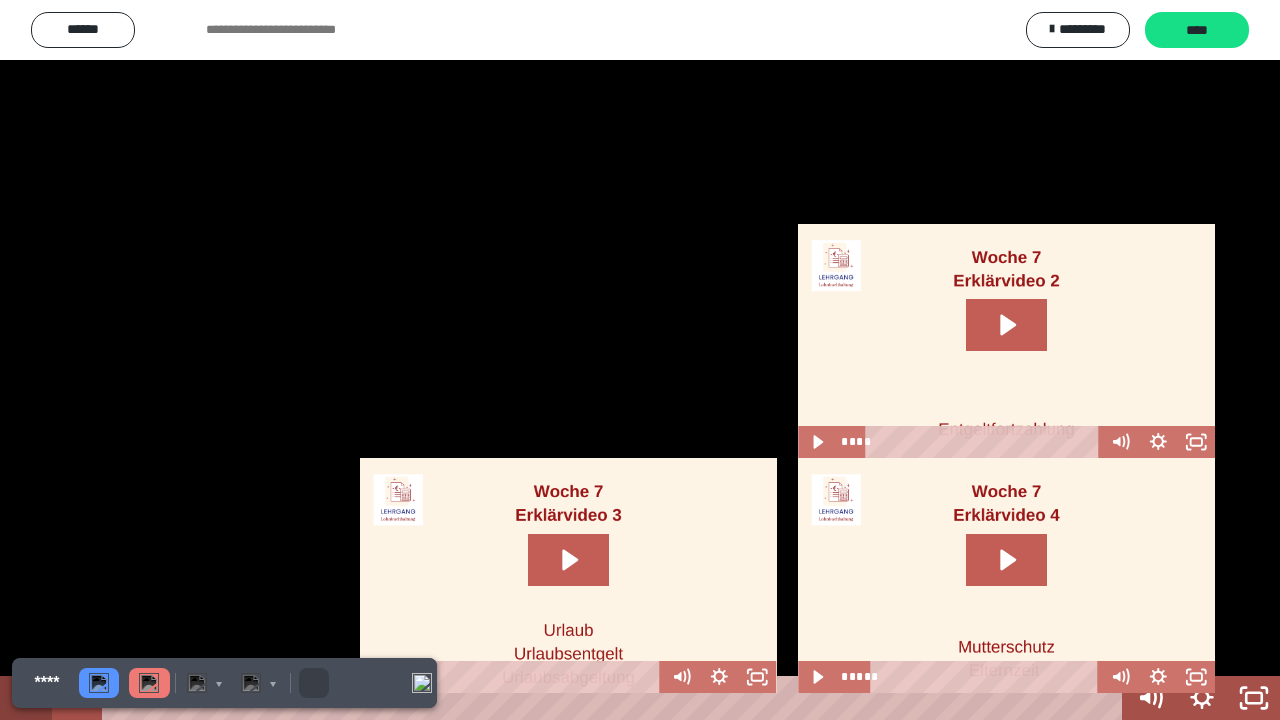 click 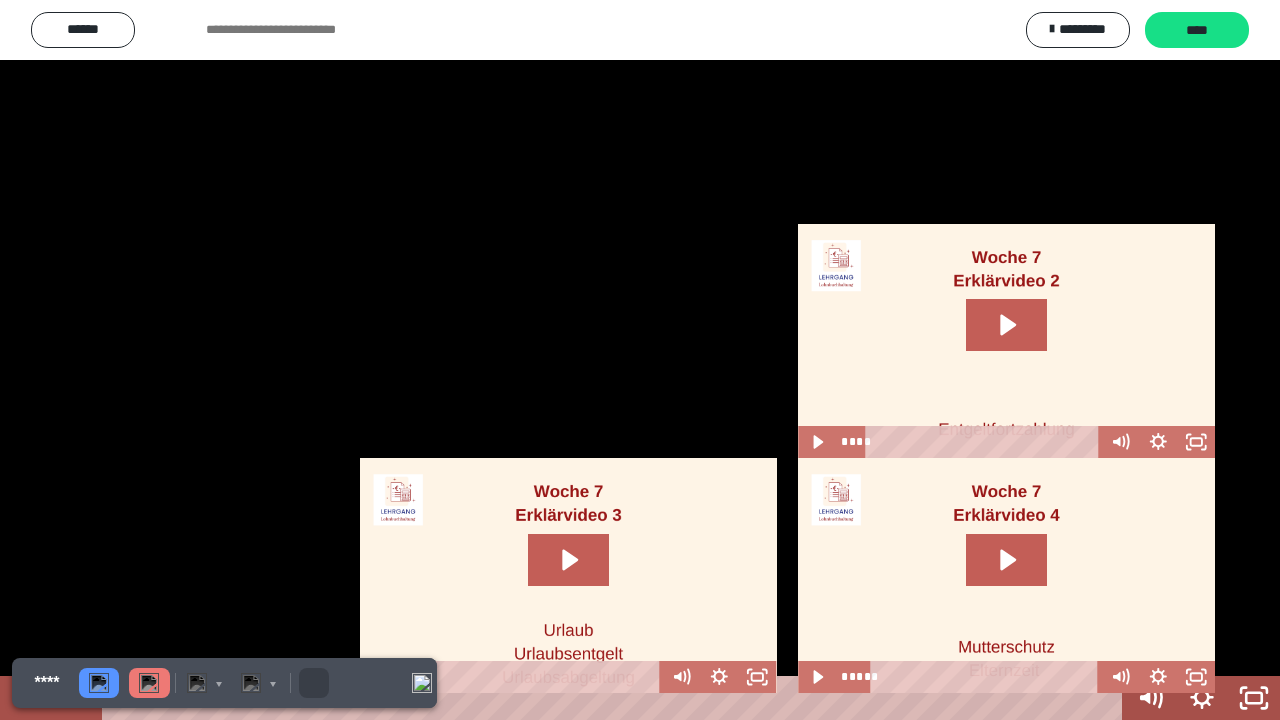 click at bounding box center [640, 360] 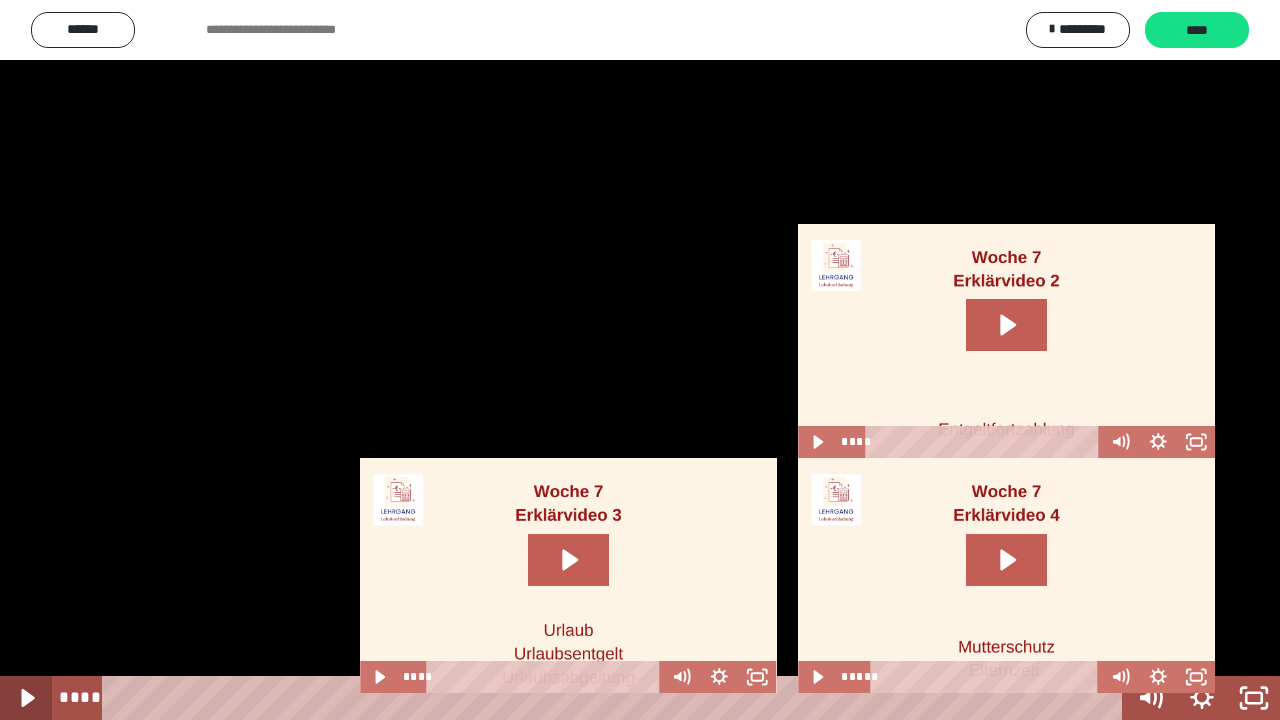 click 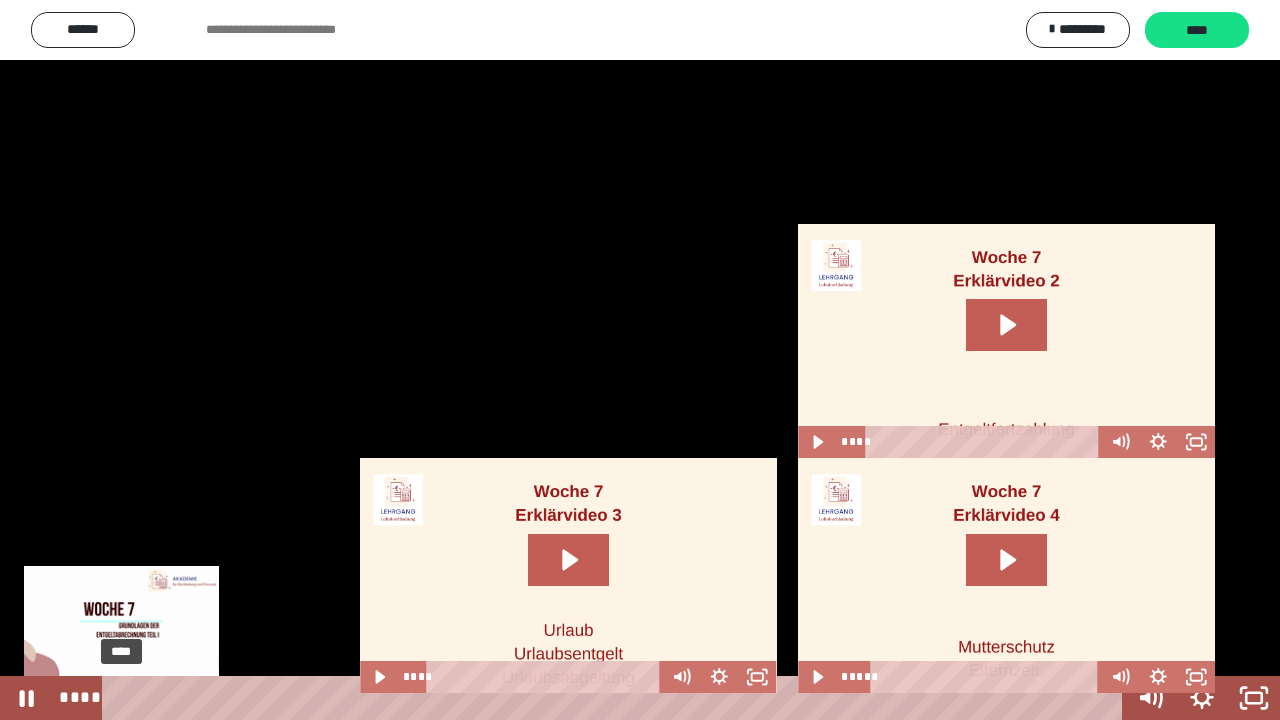 click on "****" at bounding box center (616, 698) 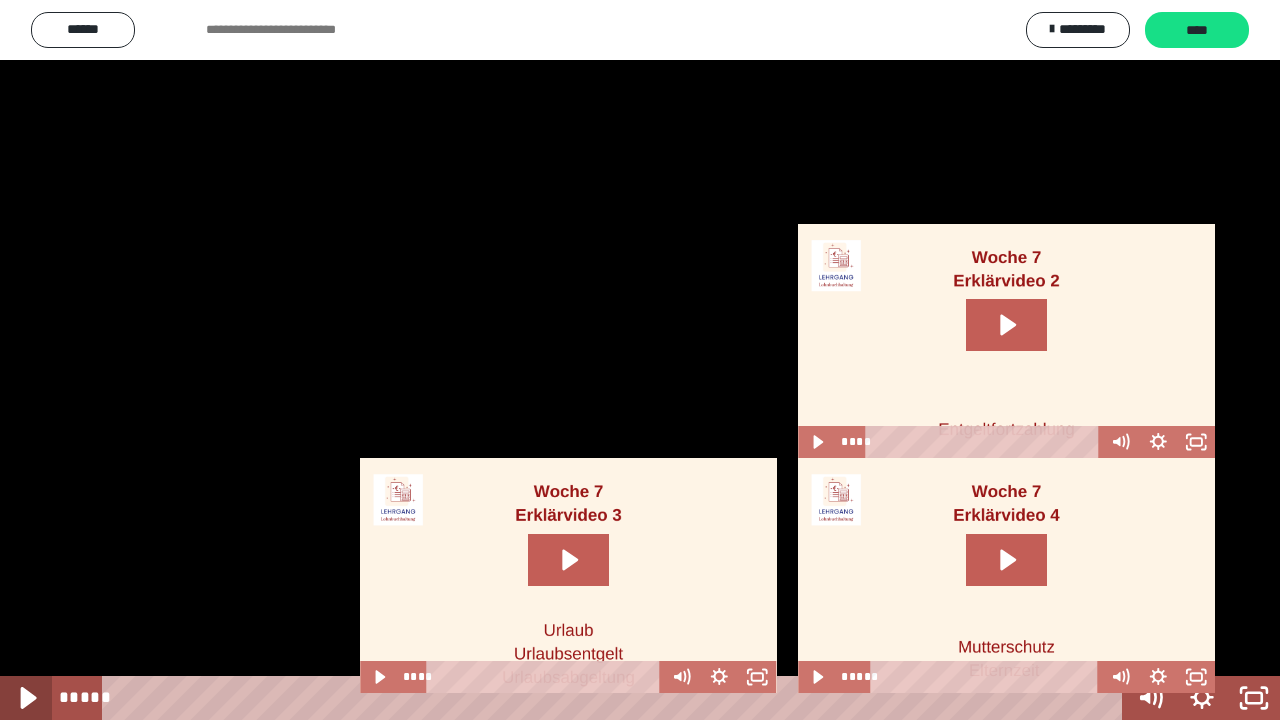 click 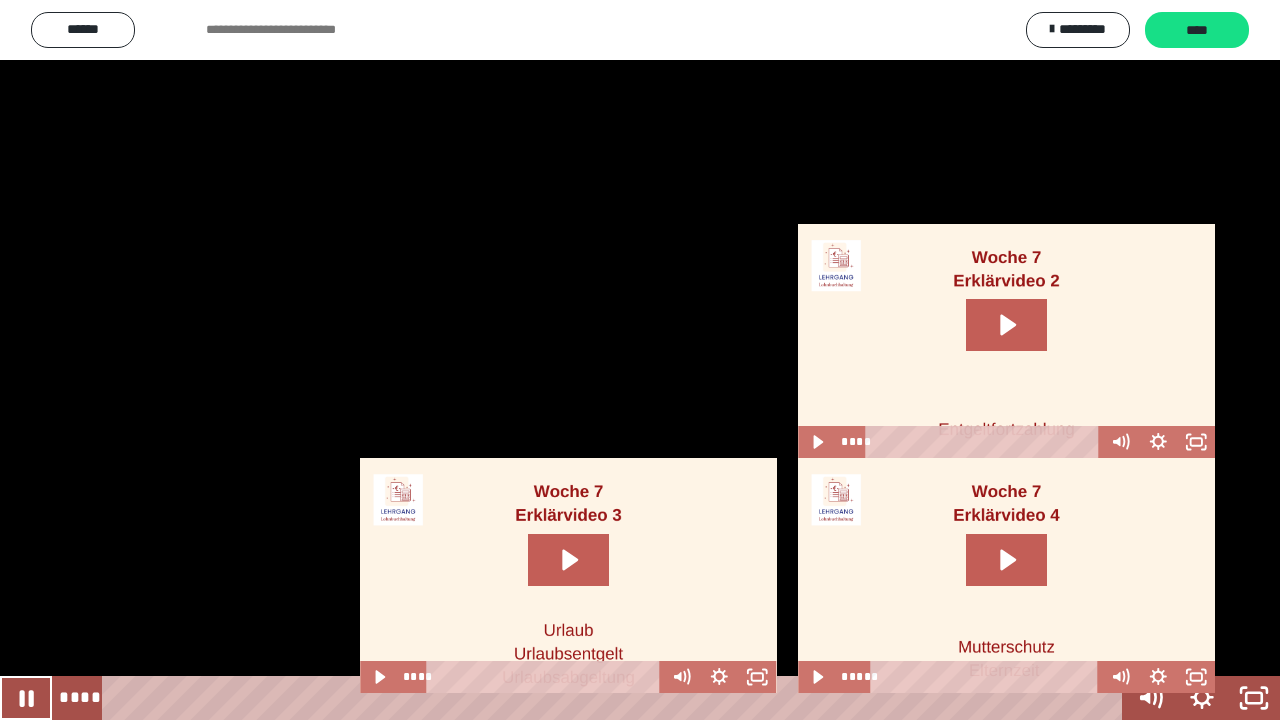 click at bounding box center [640, 360] 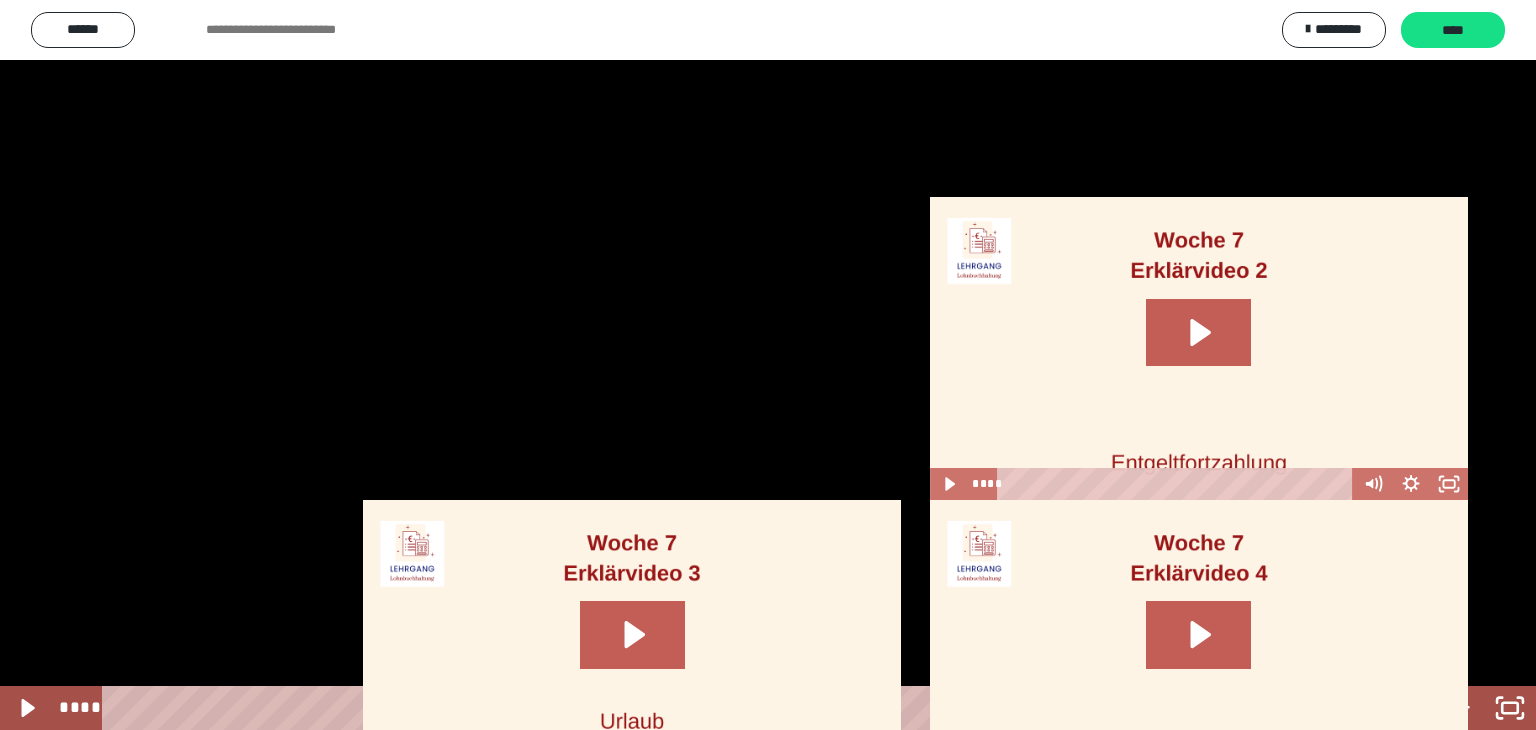 click at bounding box center [768, 365] 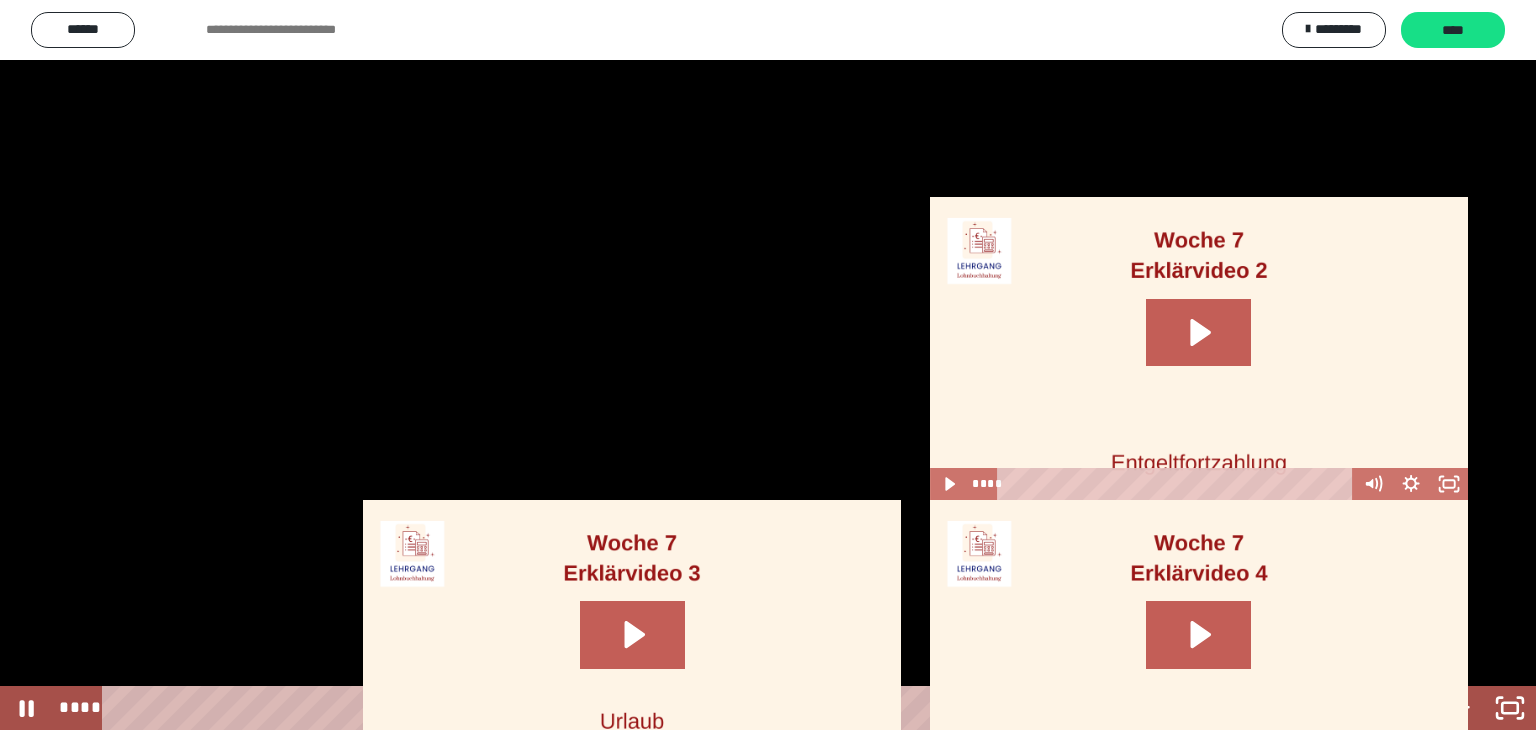 click at bounding box center [768, 365] 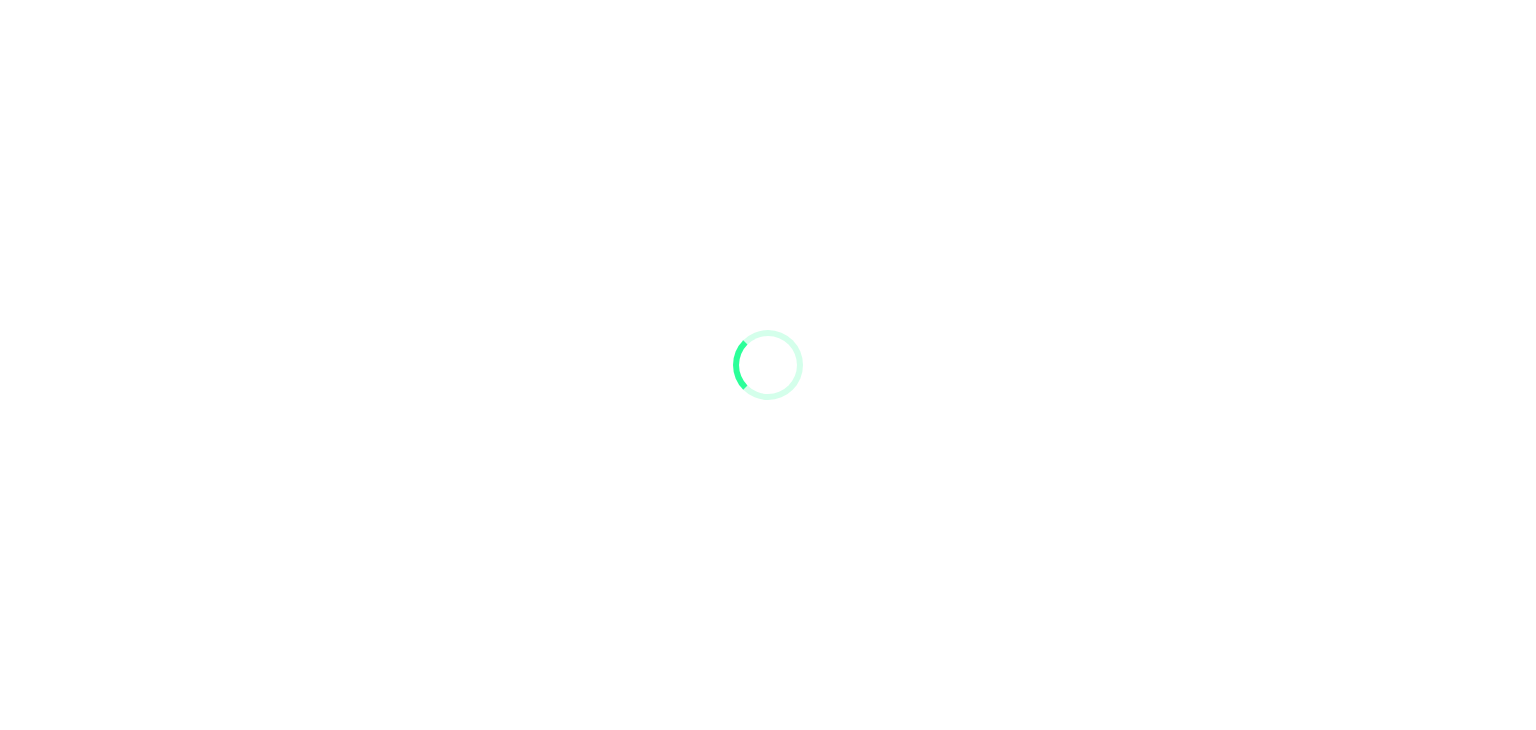 scroll, scrollTop: 0, scrollLeft: 0, axis: both 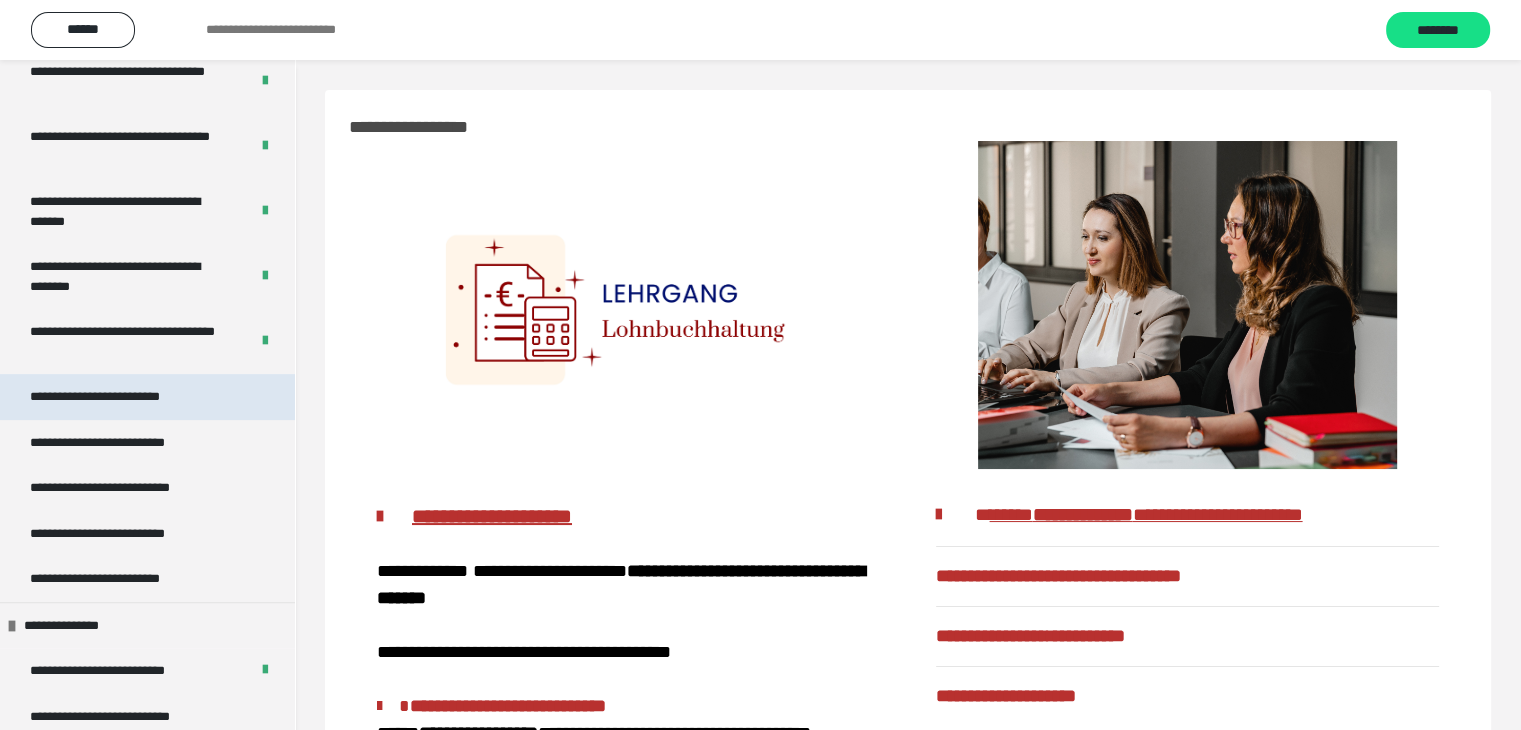 click on "**********" at bounding box center [124, 397] 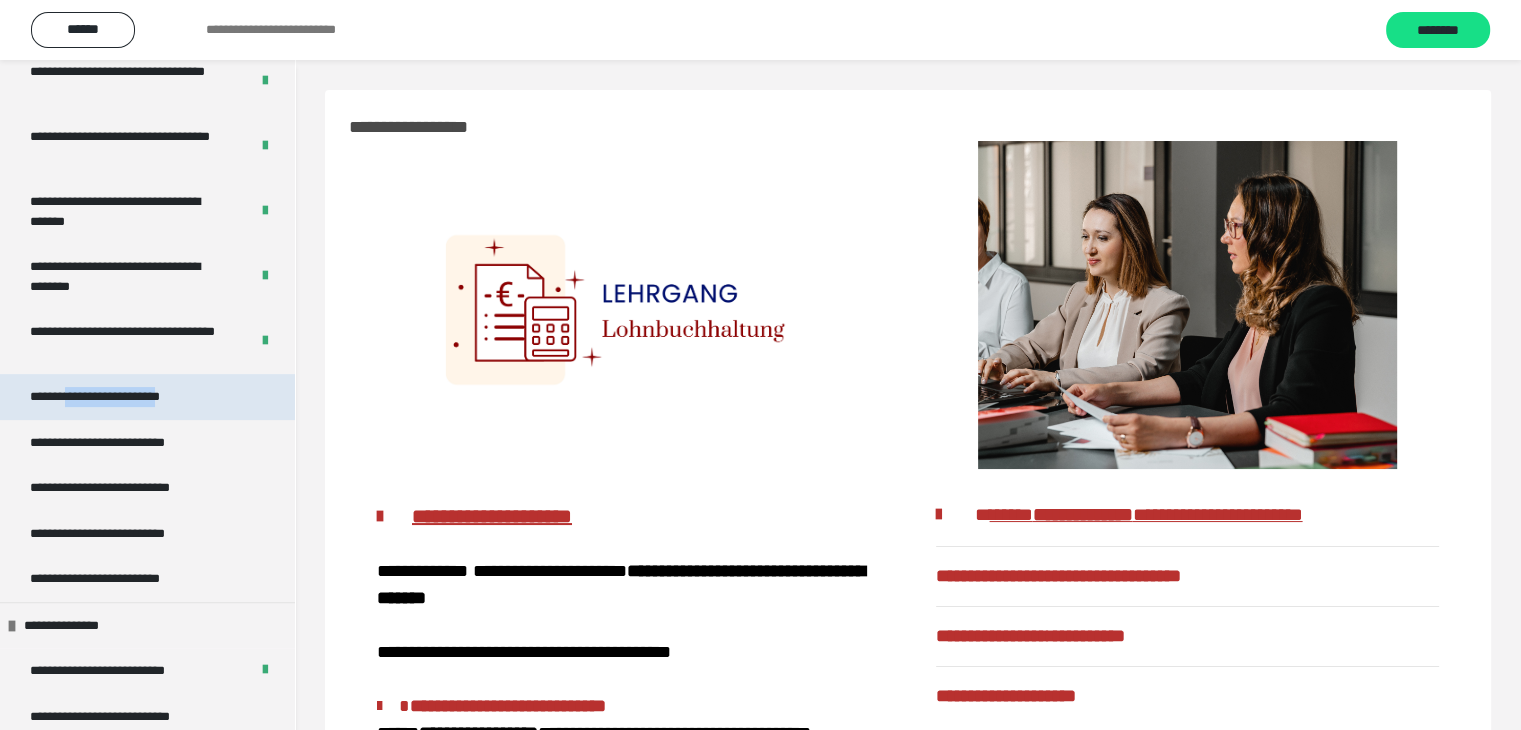 click on "**********" at bounding box center [124, 397] 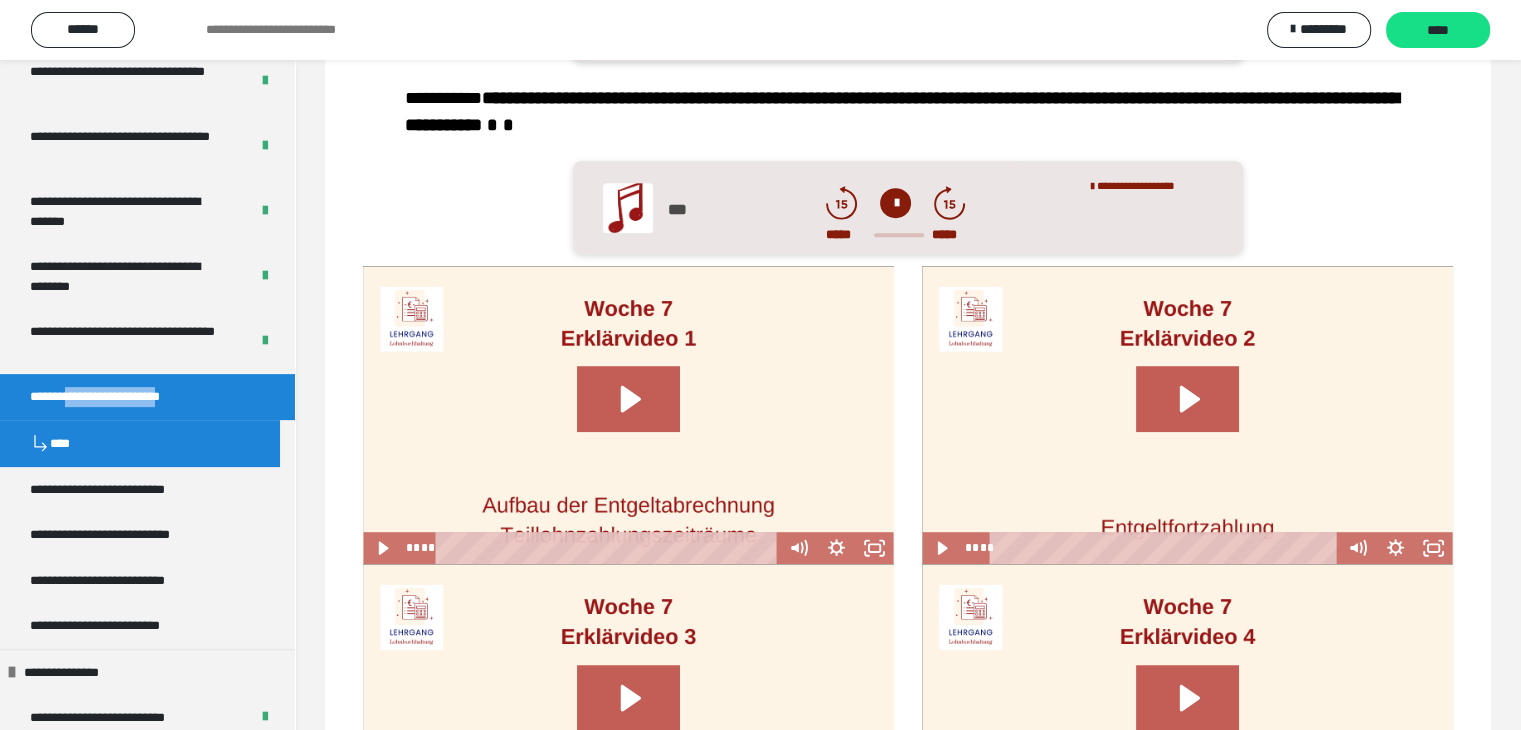 scroll, scrollTop: 1000, scrollLeft: 0, axis: vertical 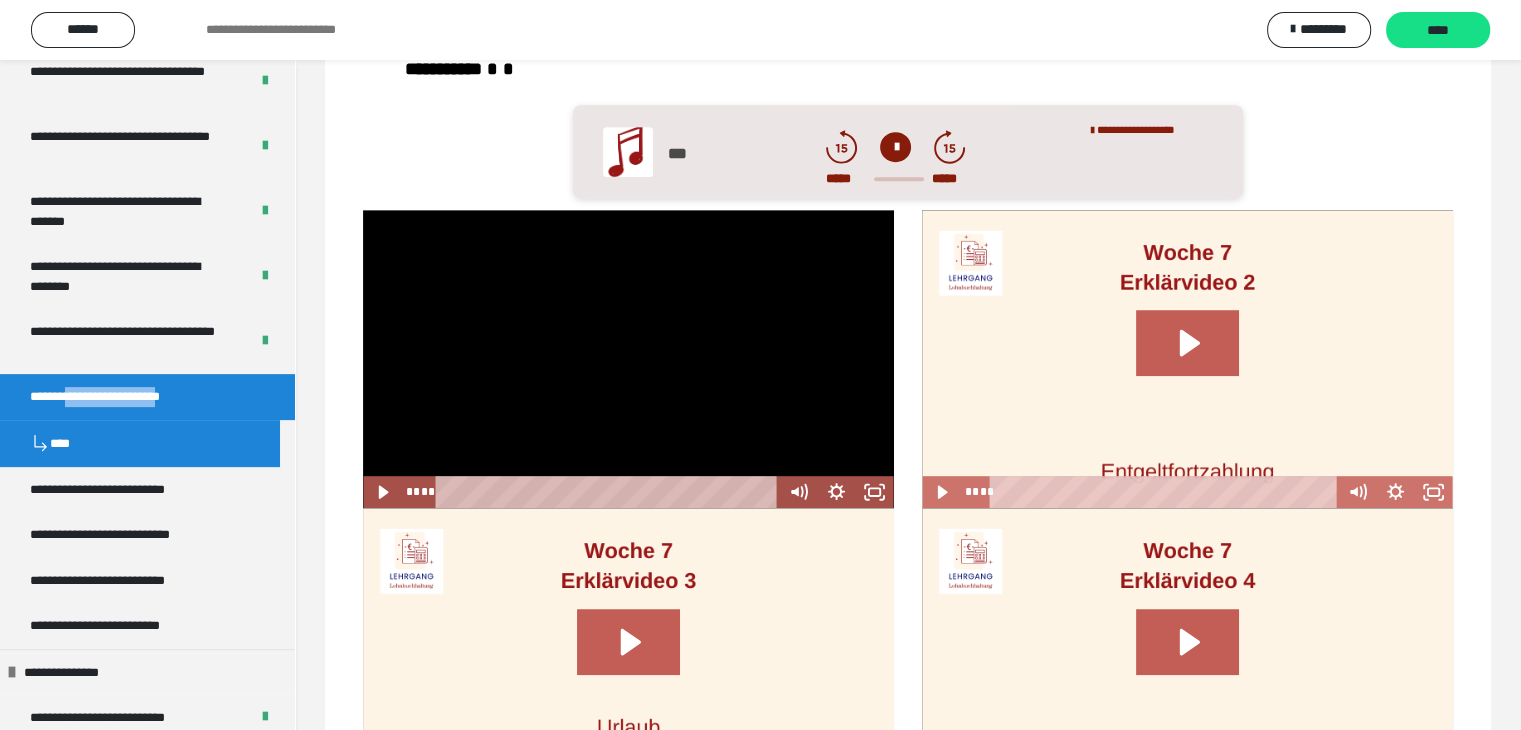 drag, startPoint x: 458, startPoint y: 545, endPoint x: 432, endPoint y: 545, distance: 26 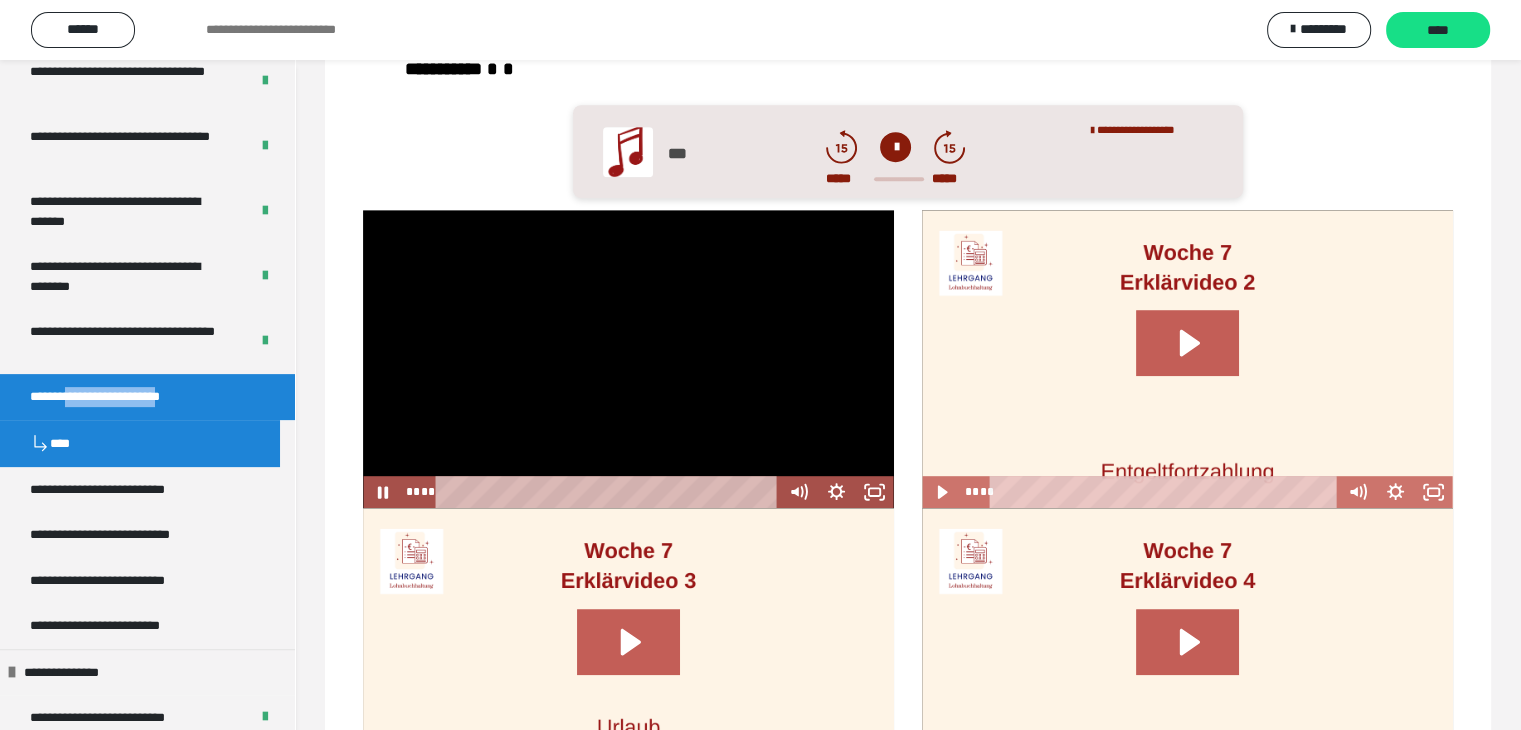drag, startPoint x: 452, startPoint y: 545, endPoint x: 421, endPoint y: 544, distance: 31.016125 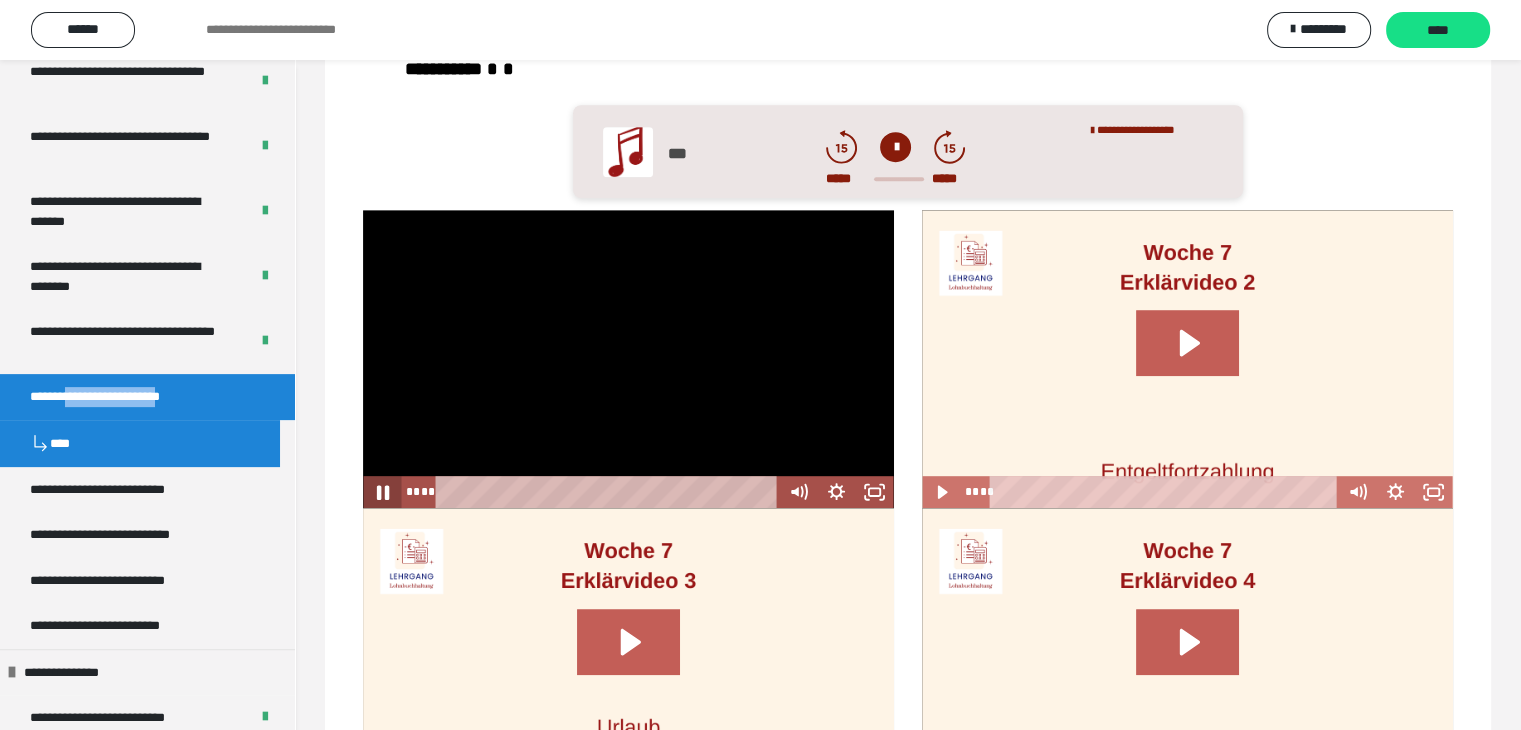 click 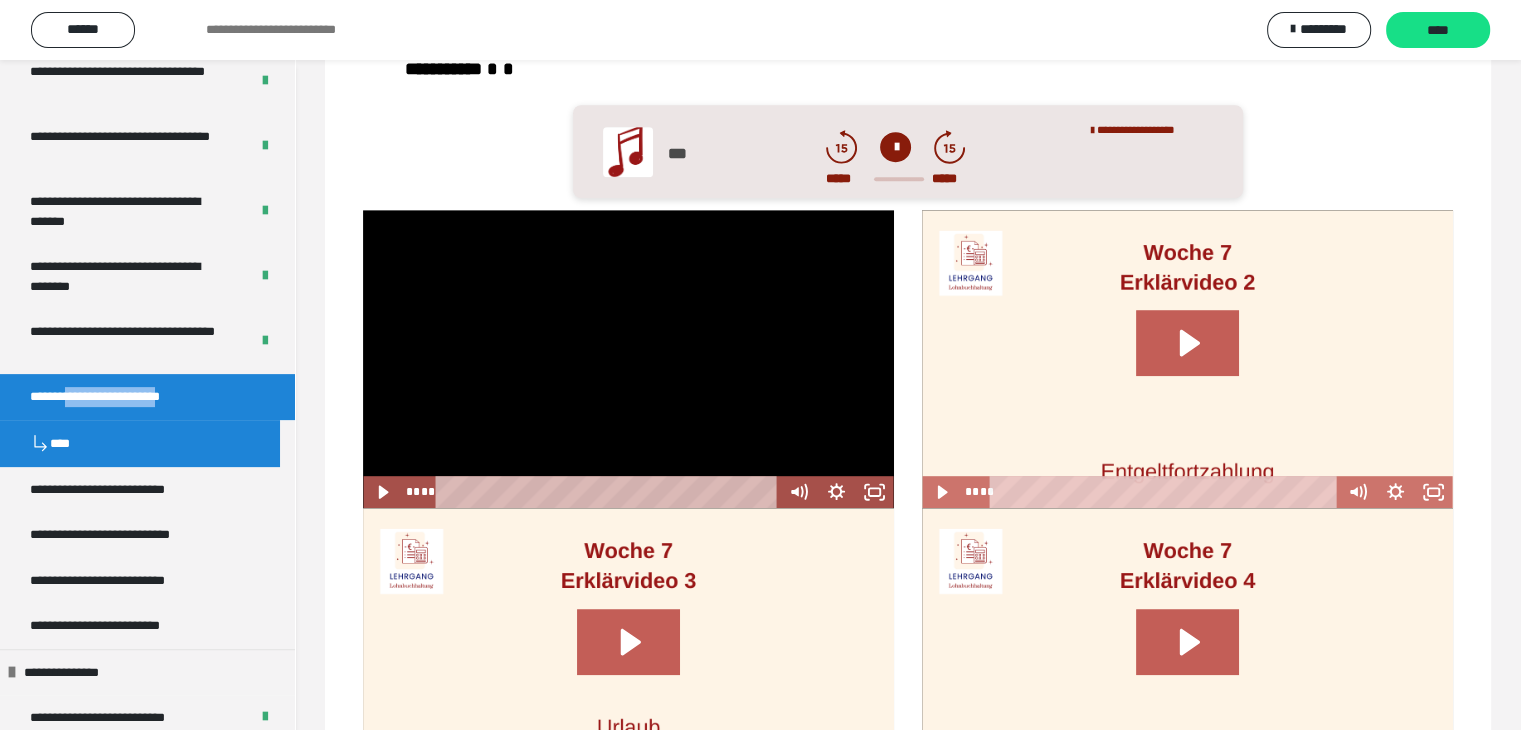 drag, startPoint x: 455, startPoint y: 545, endPoint x: 430, endPoint y: 545, distance: 25 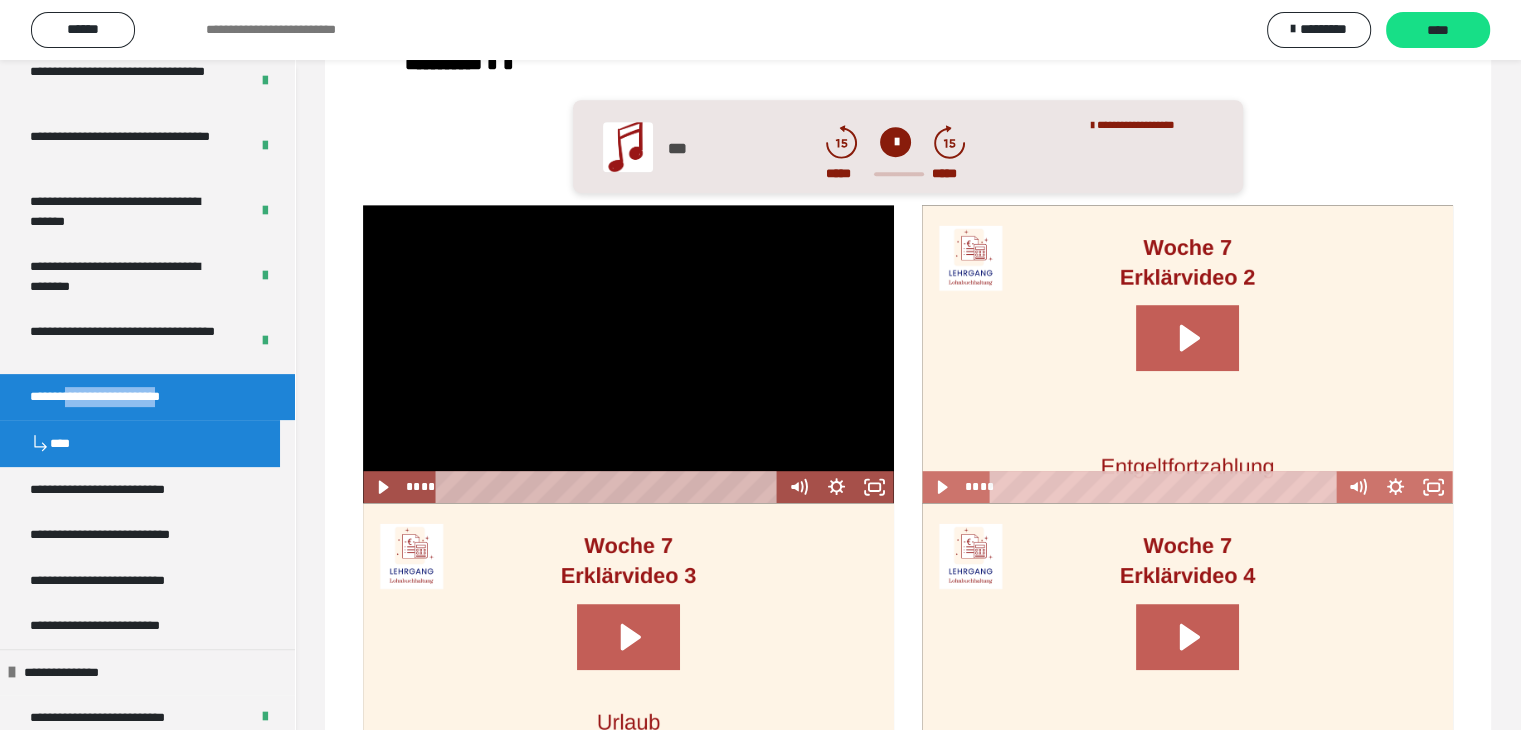 scroll, scrollTop: 800, scrollLeft: 0, axis: vertical 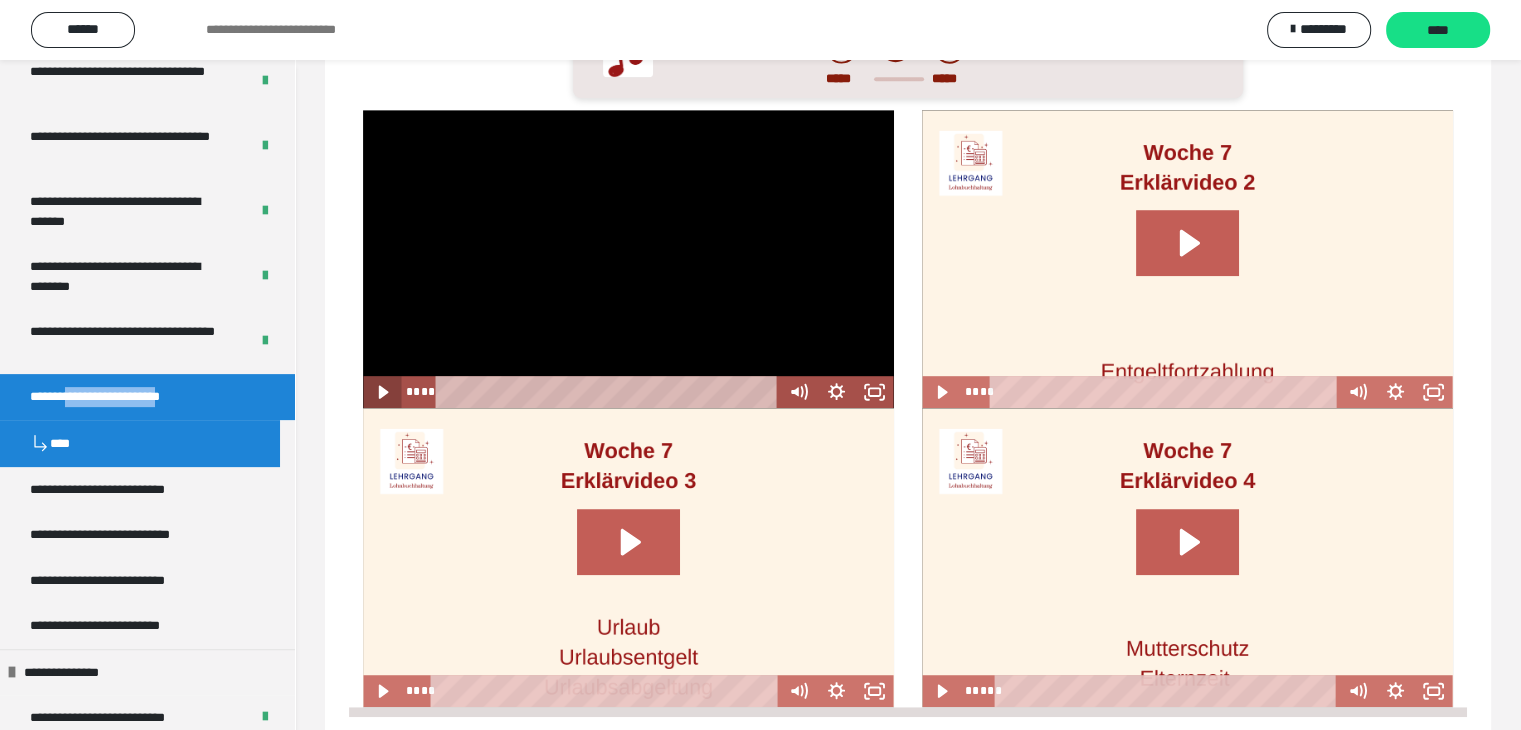 click 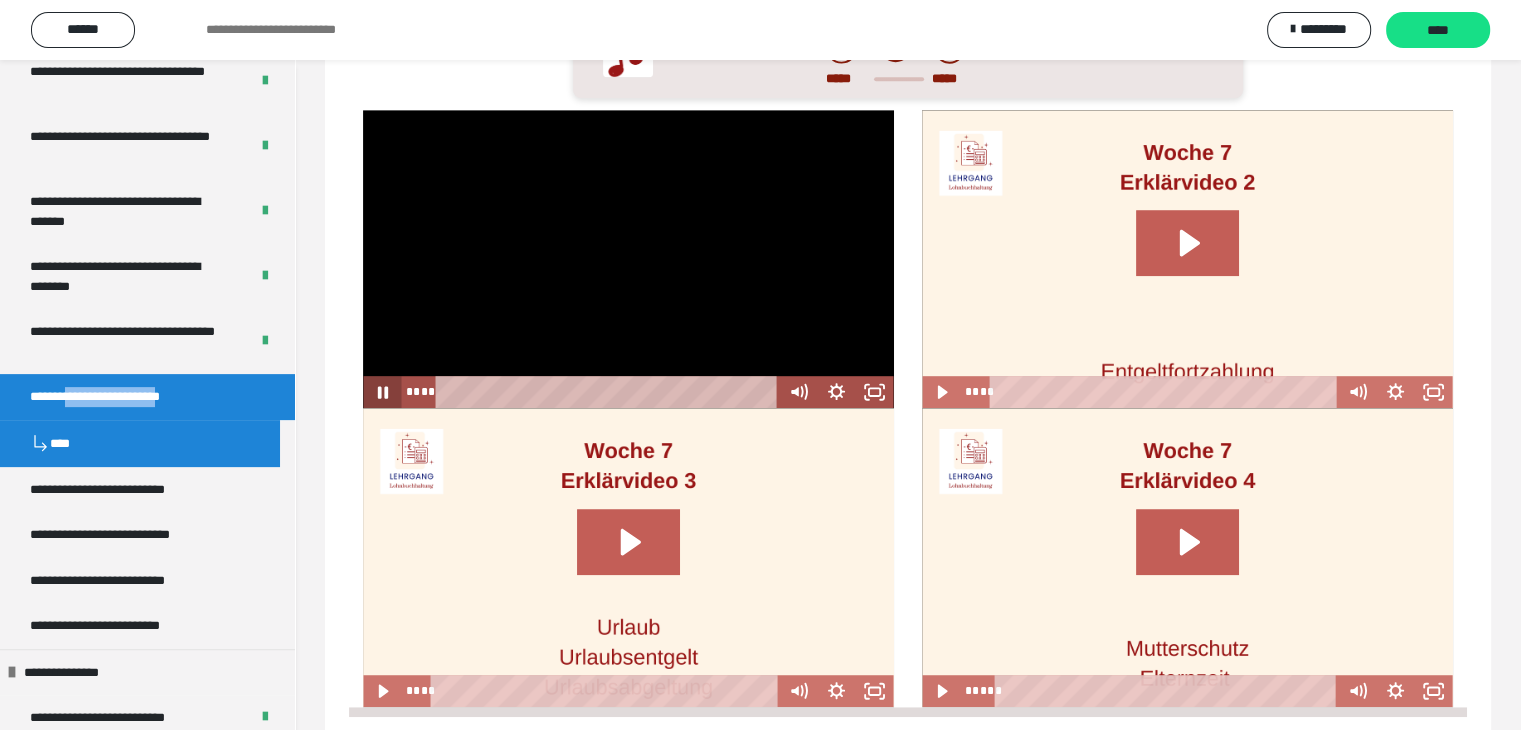 click 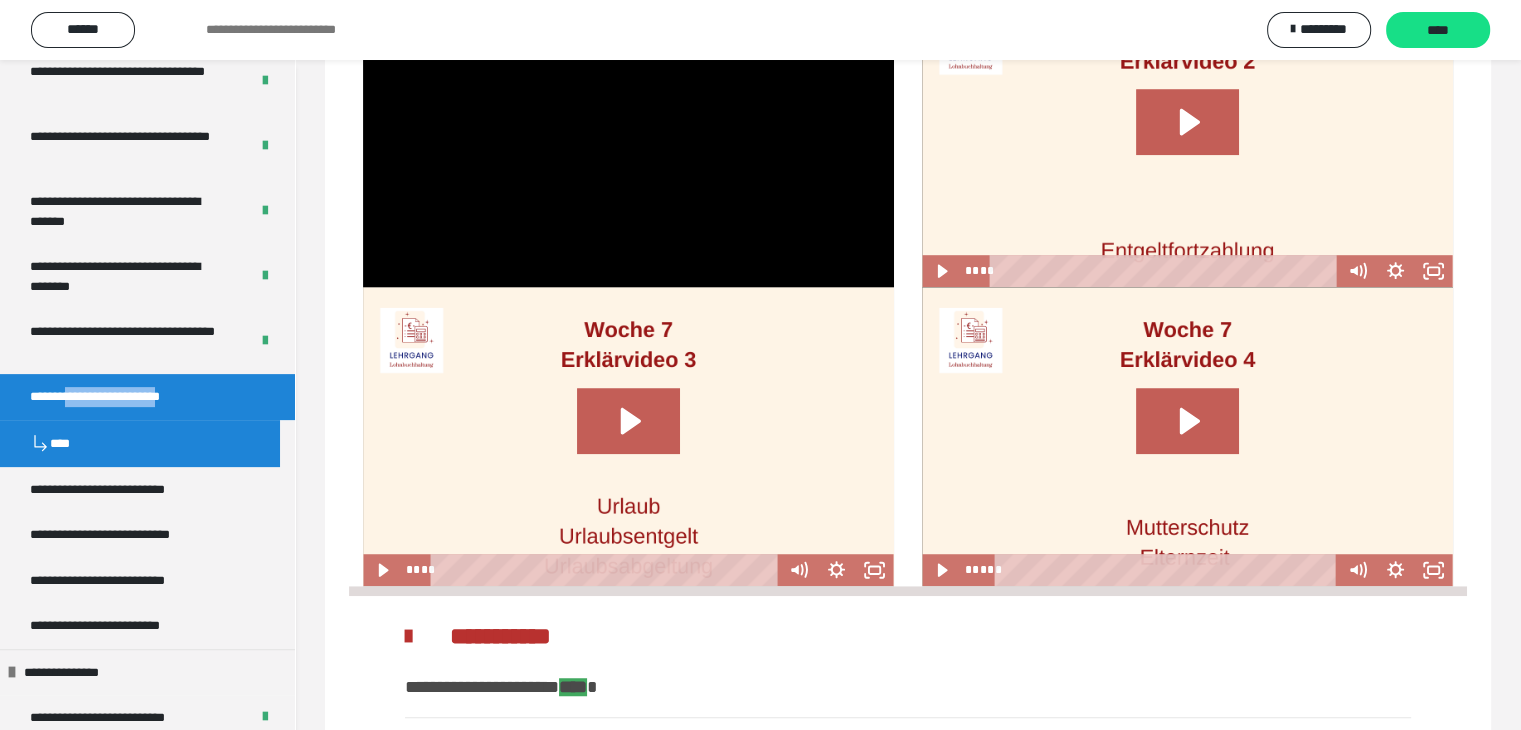 scroll, scrollTop: 1400, scrollLeft: 0, axis: vertical 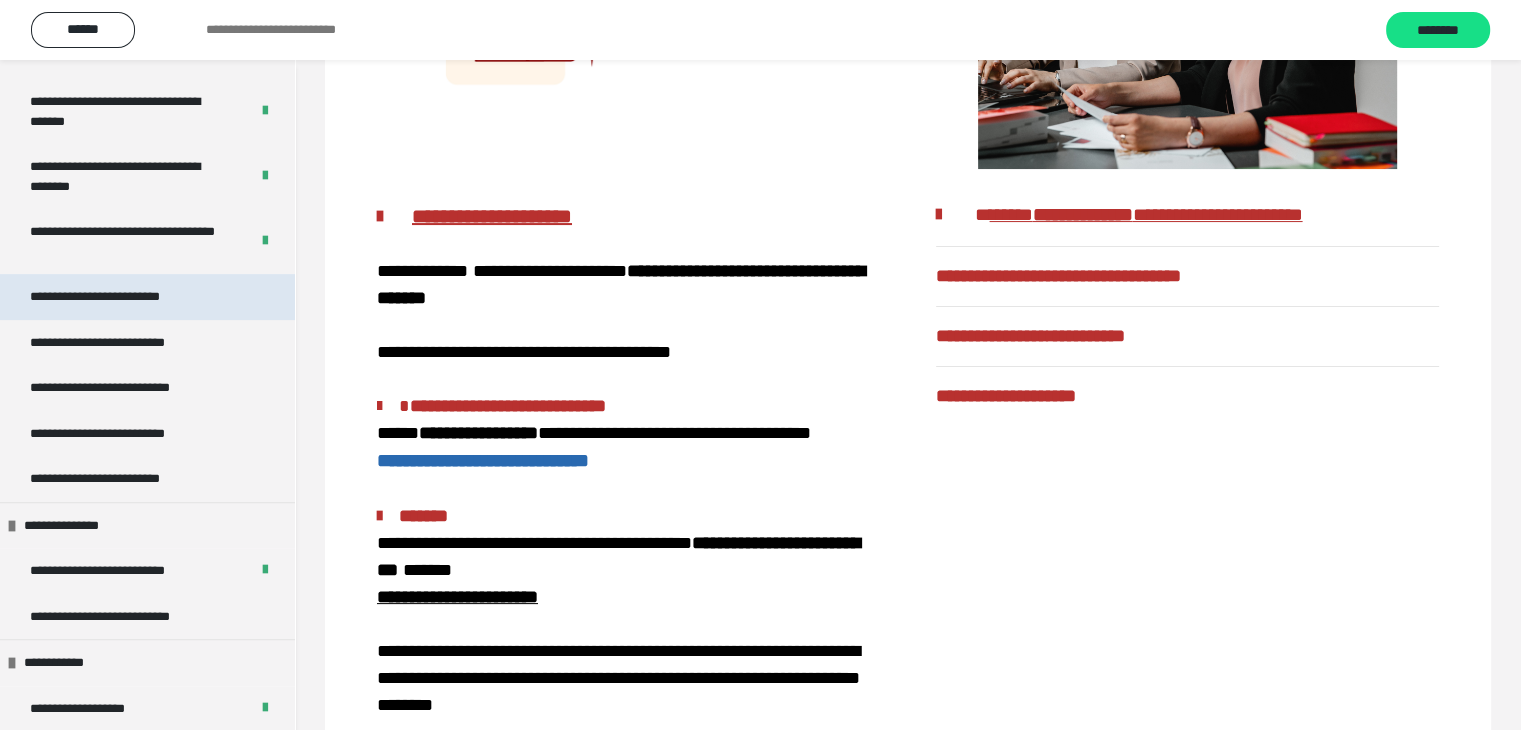 click on "**********" at bounding box center [124, 297] 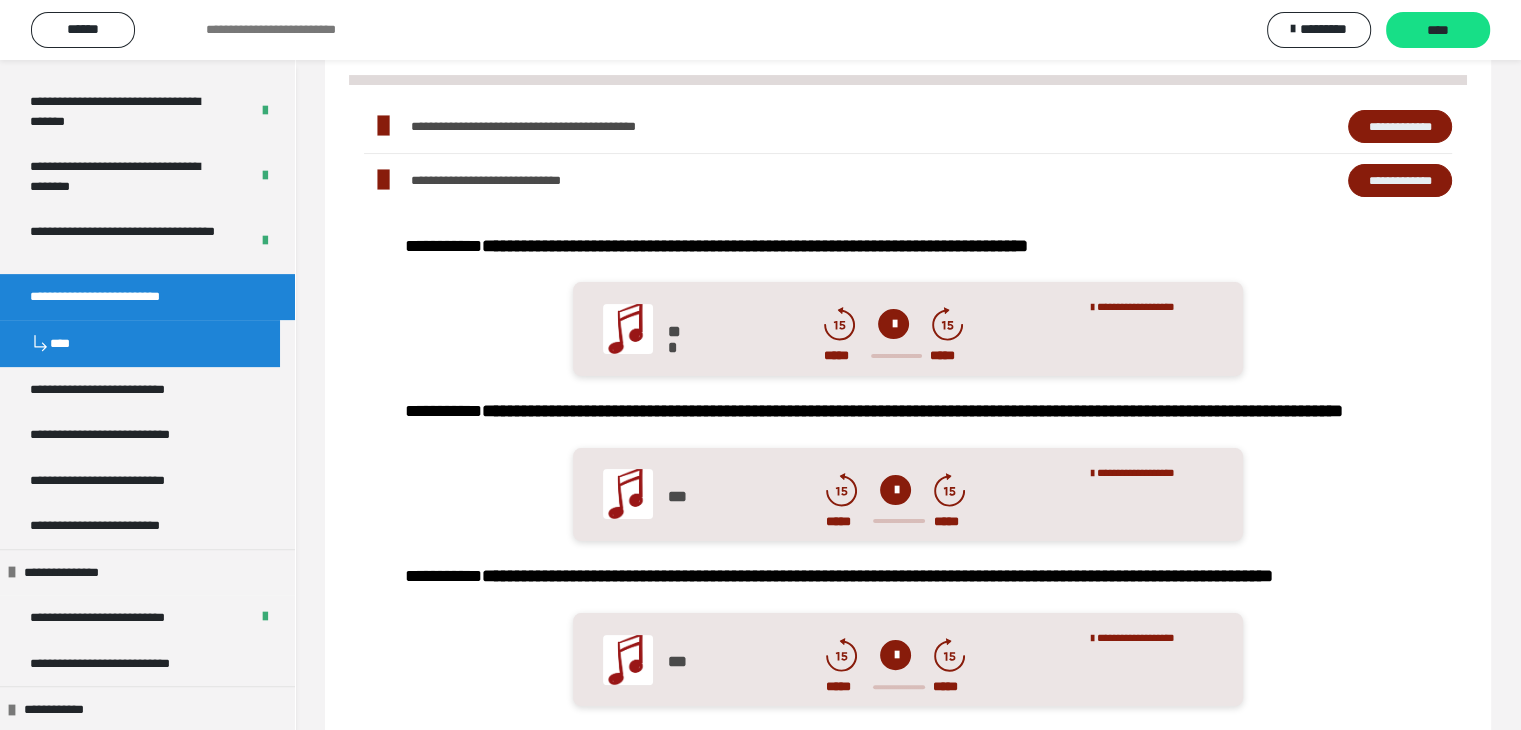 click on "**********" at bounding box center [124, 297] 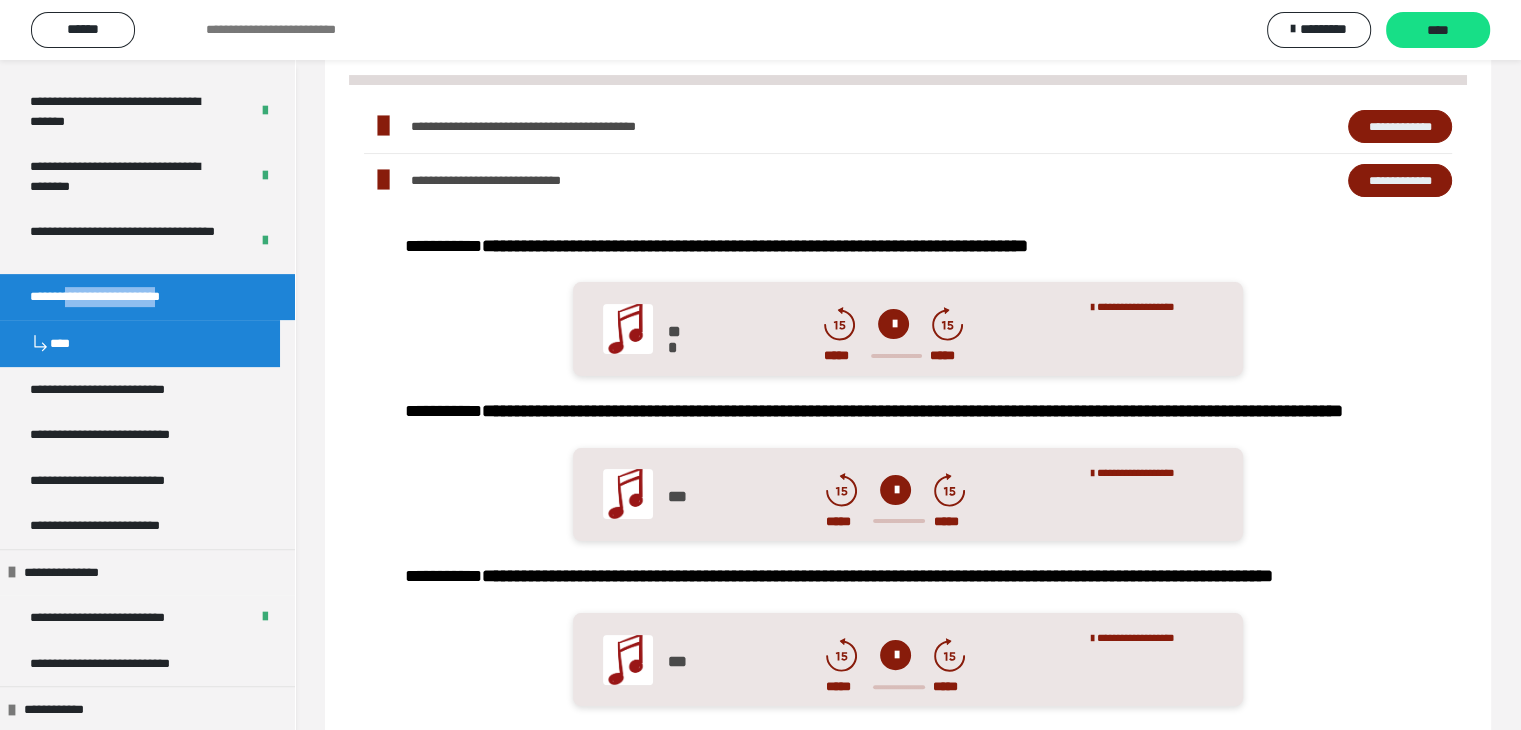 click on "**********" at bounding box center [124, 297] 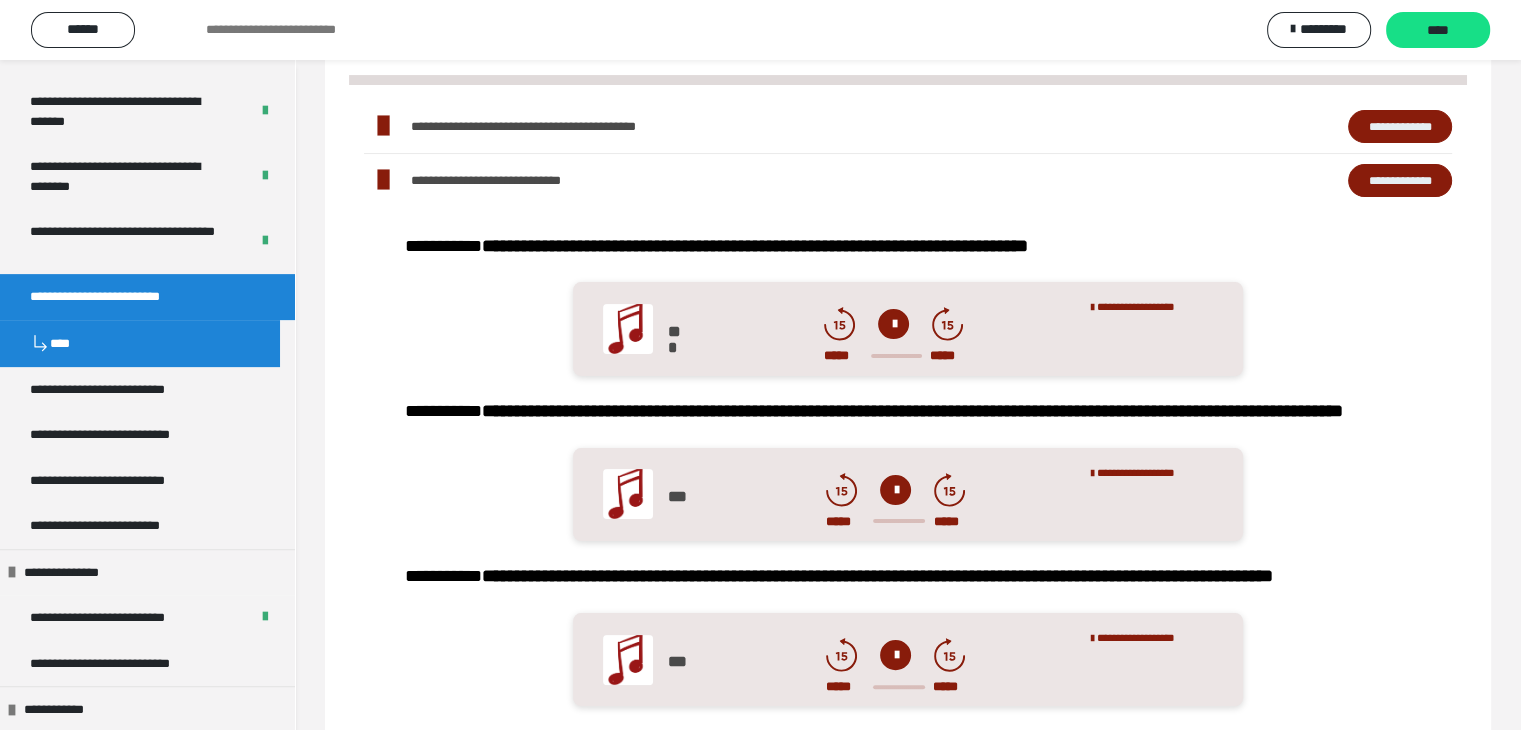 click on "**********" at bounding box center (124, 297) 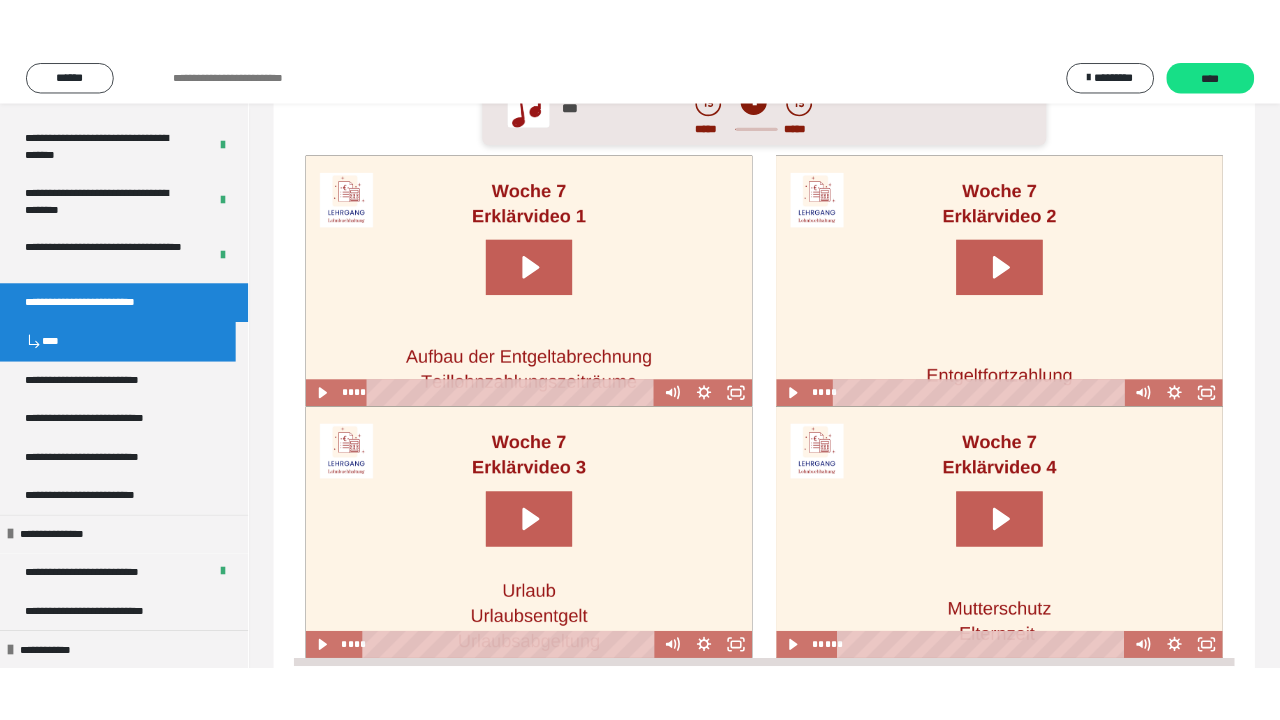 scroll, scrollTop: 1100, scrollLeft: 0, axis: vertical 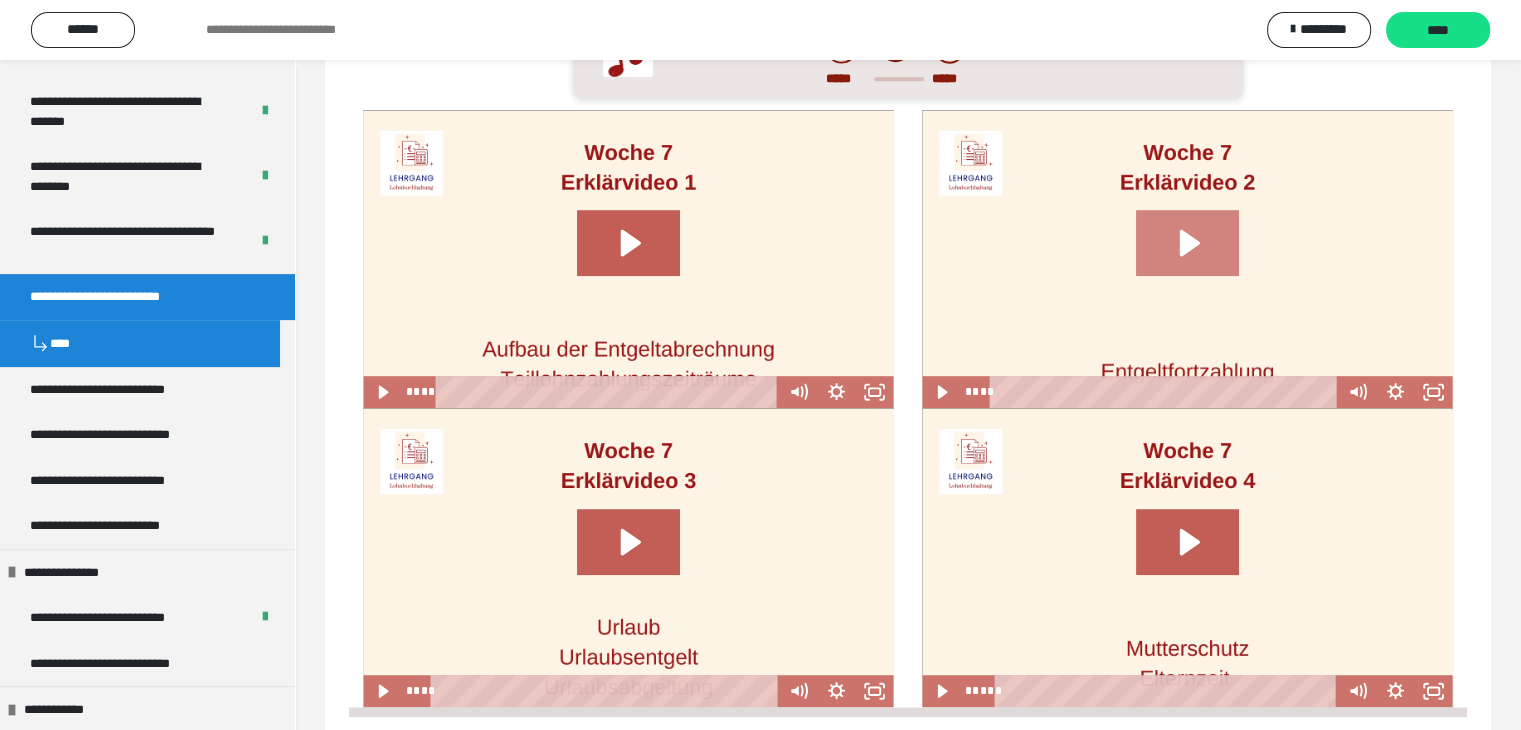 click 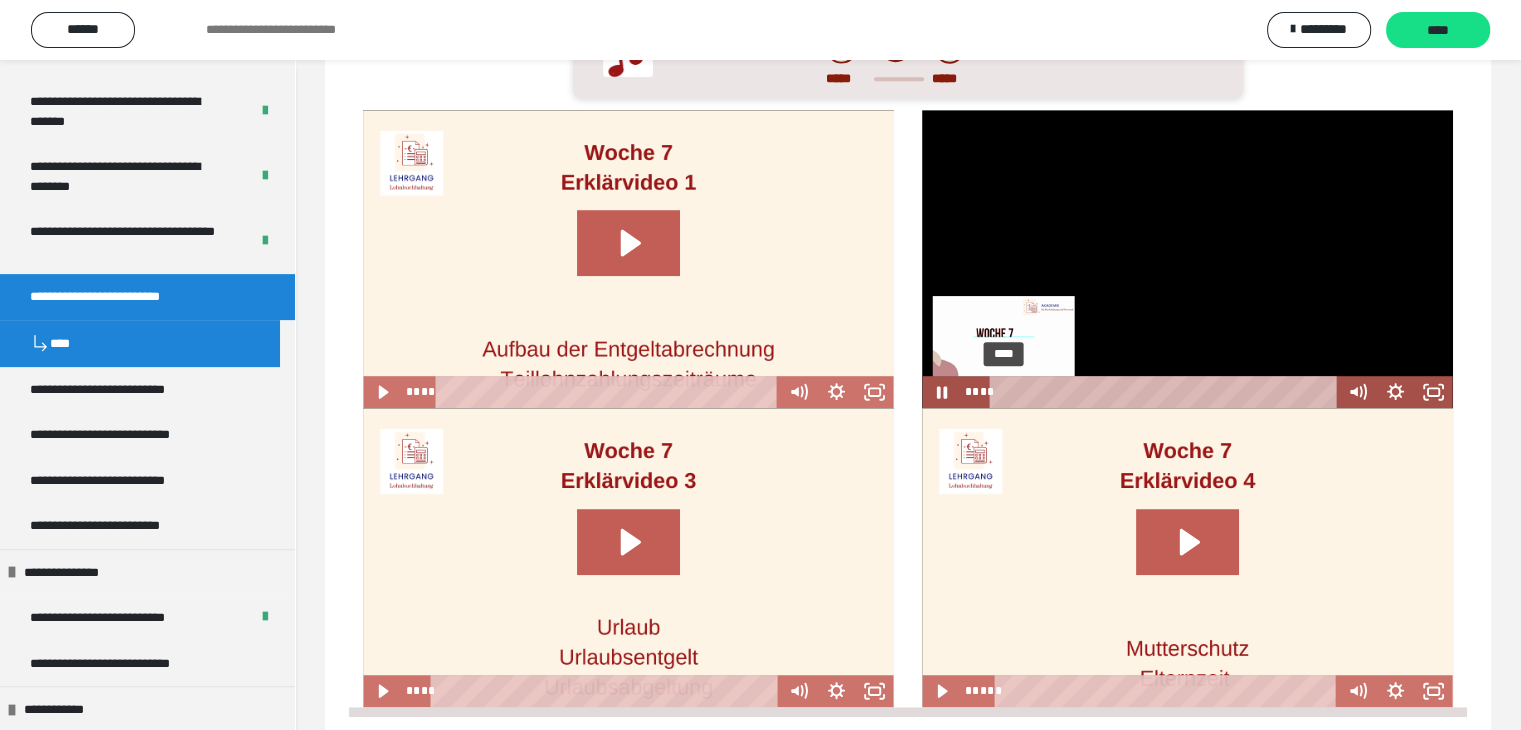 click on "****" at bounding box center (1167, 392) 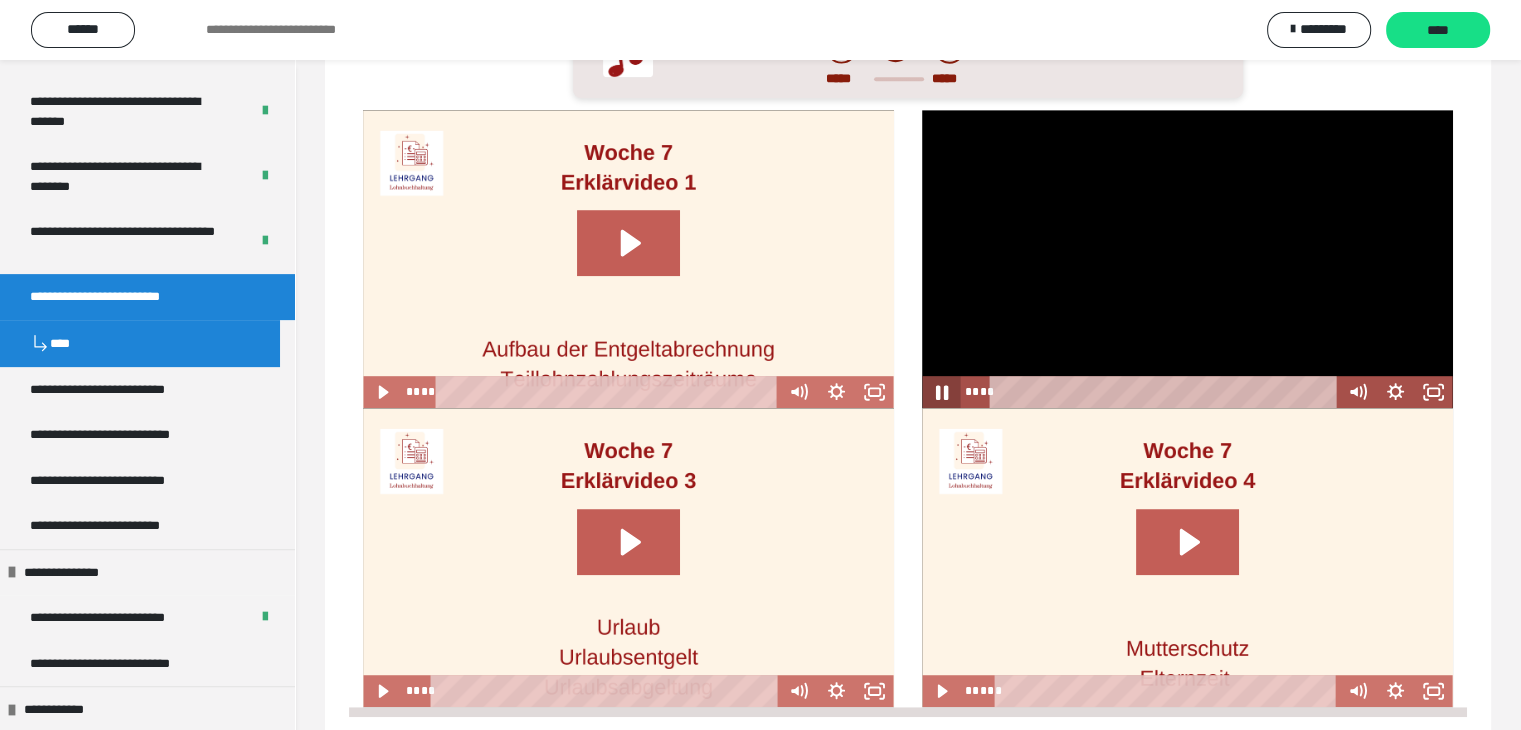 click 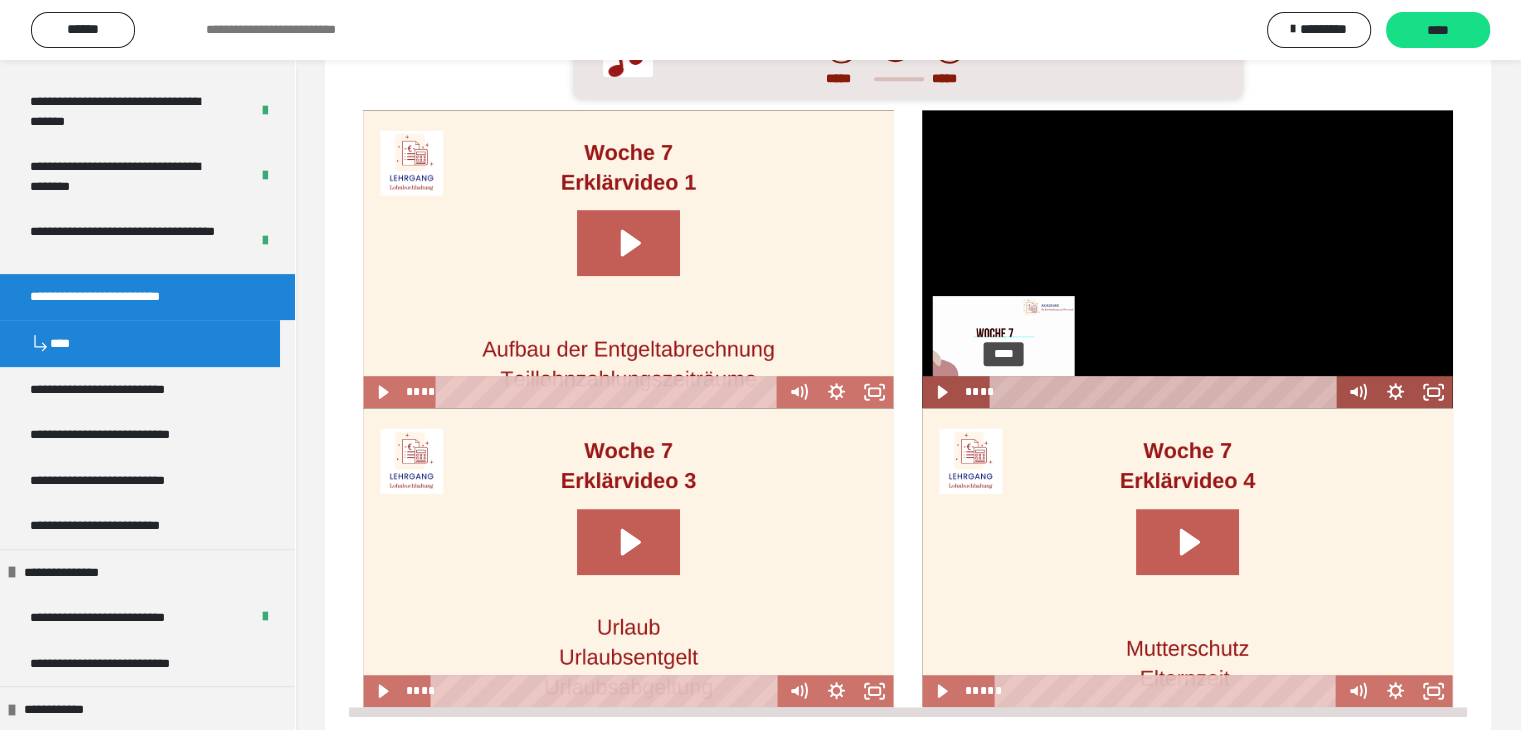 click on "****" at bounding box center [1167, 392] 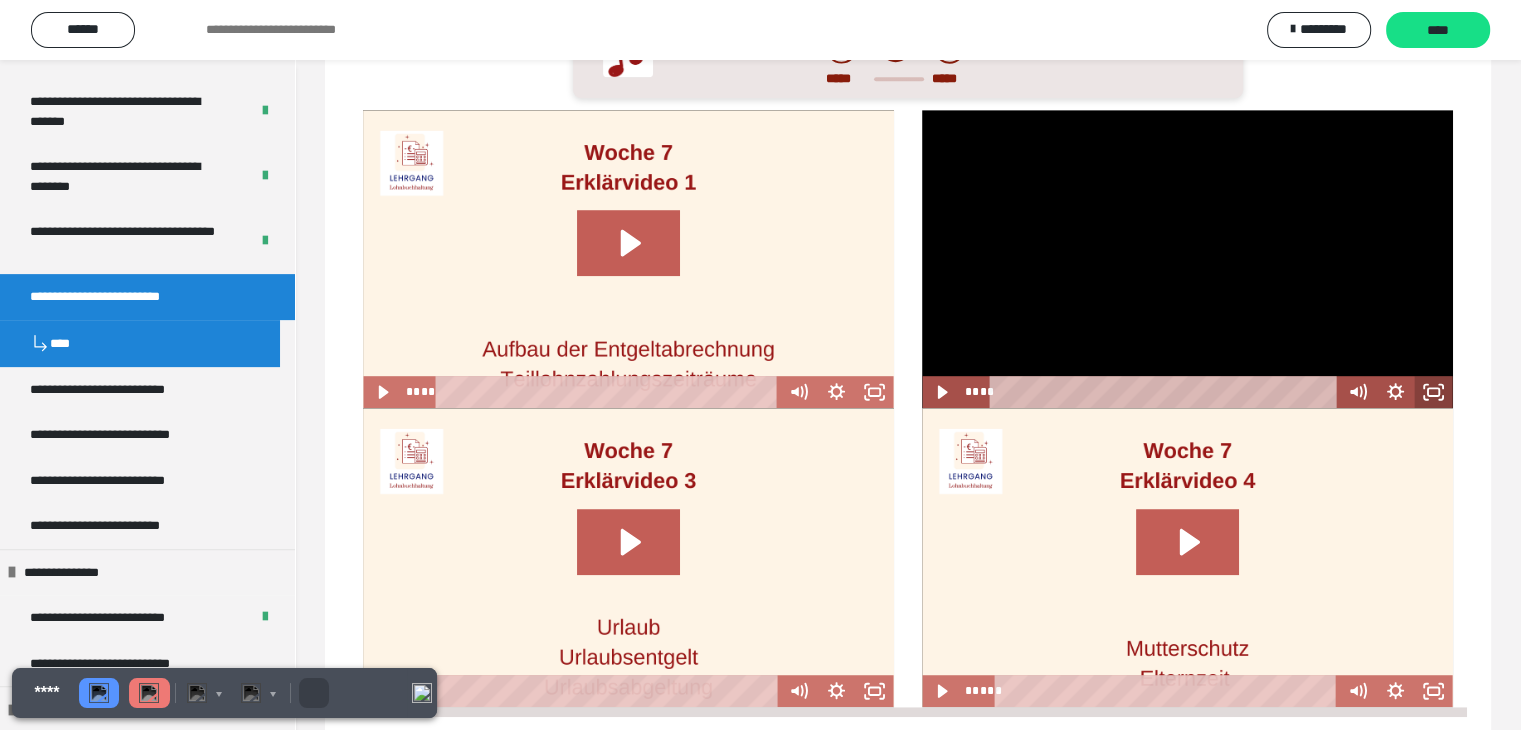 click 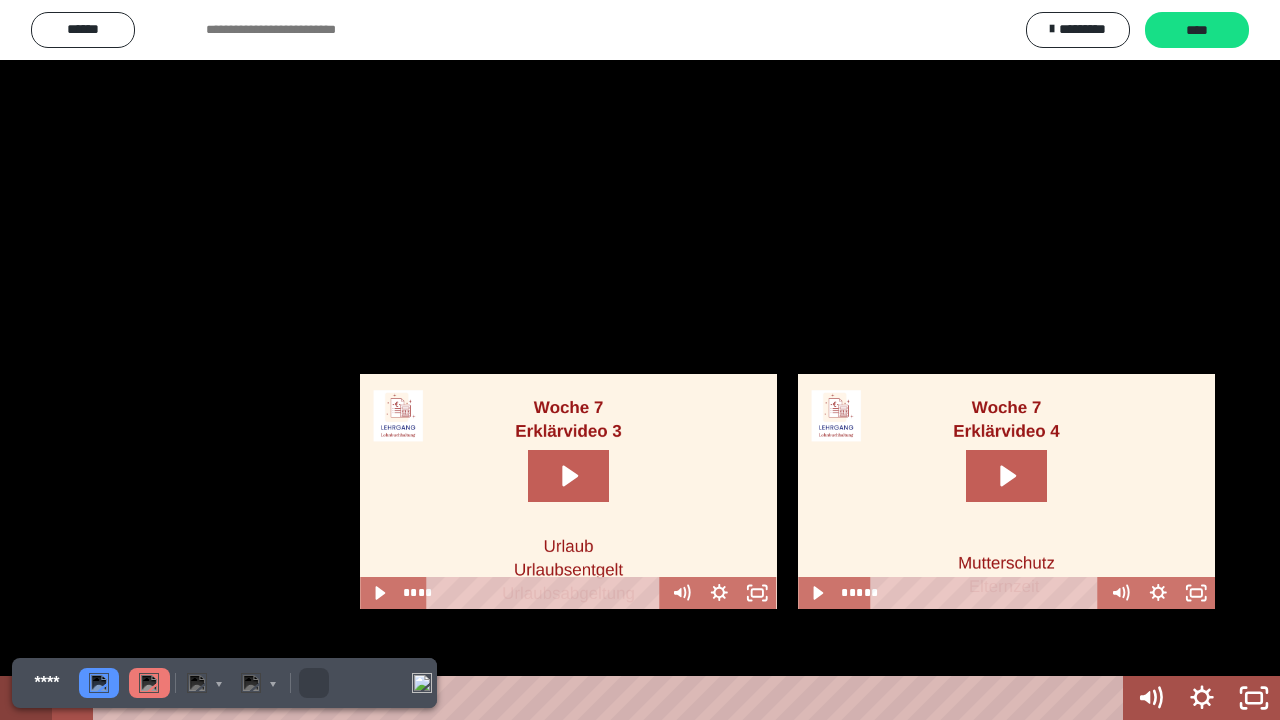 click 